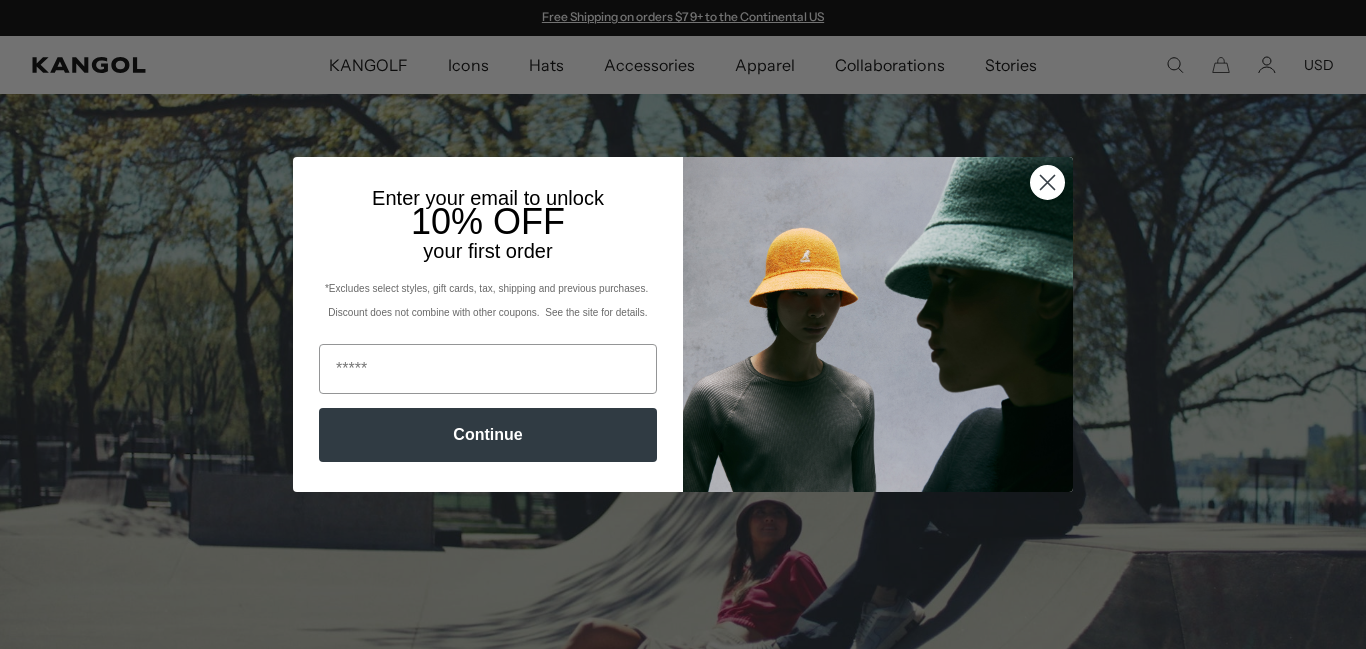 click 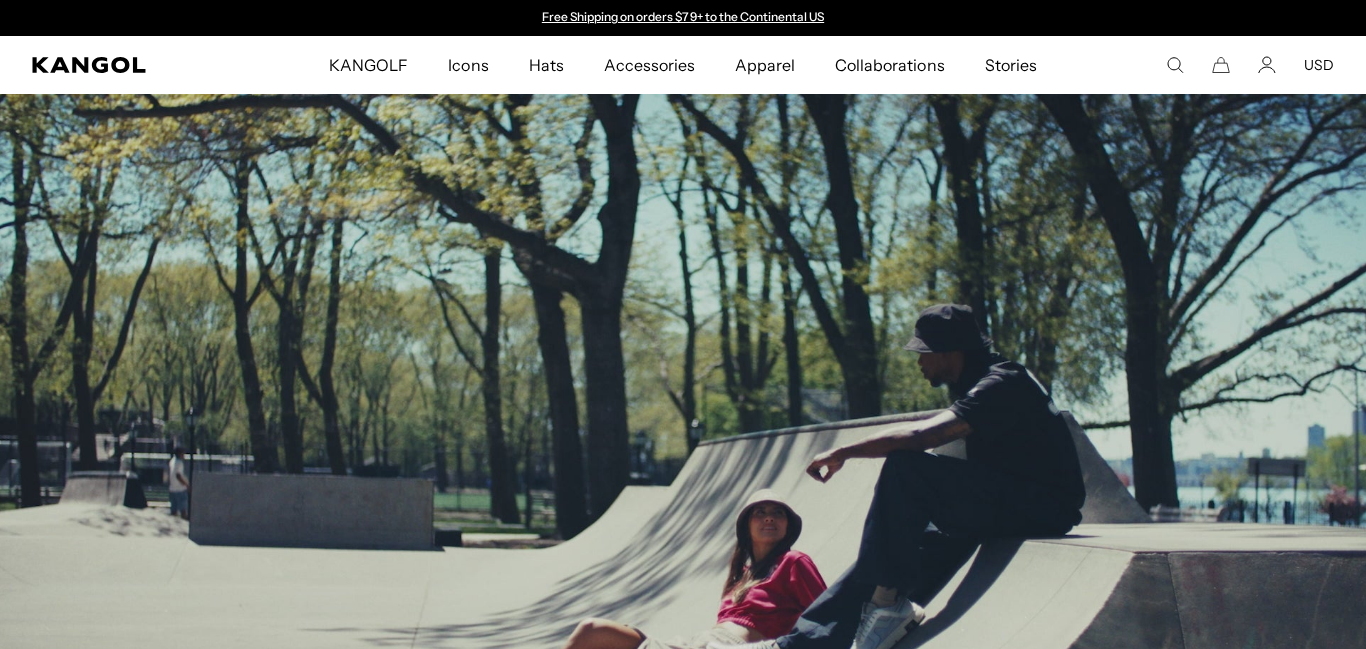 click on "Close dialog" at bounding box center (1047, 216) 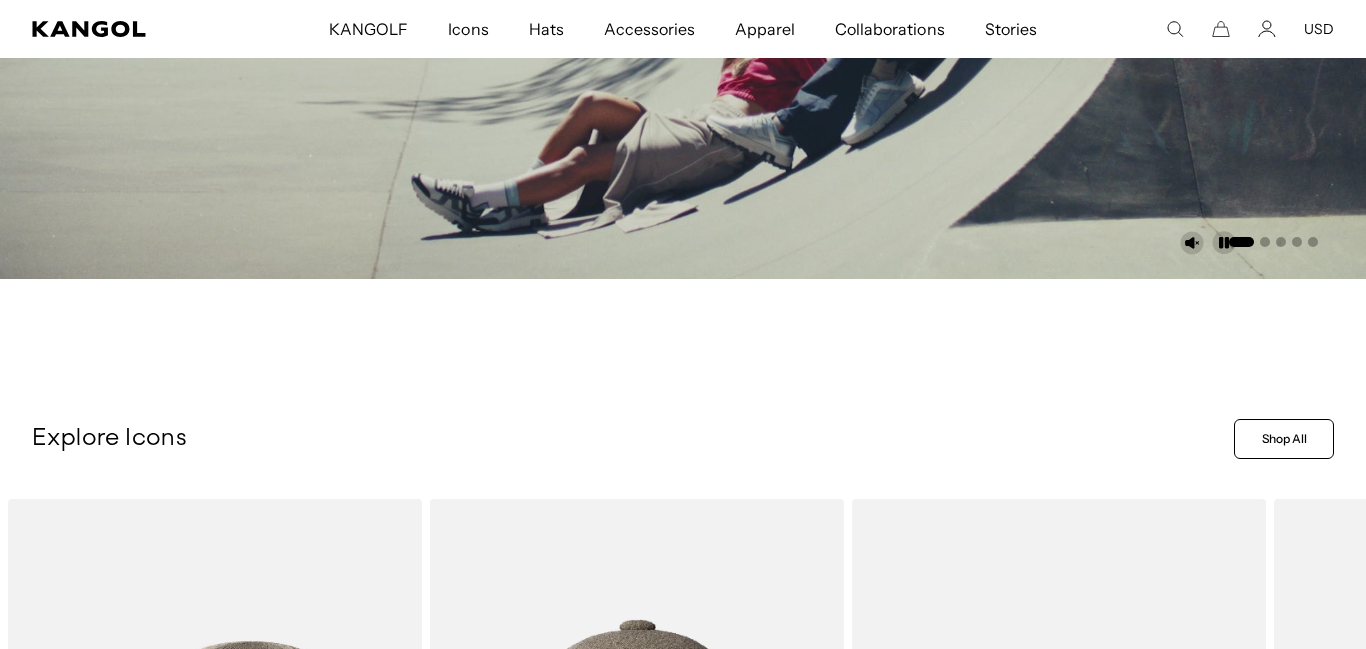 scroll, scrollTop: 0, scrollLeft: 0, axis: both 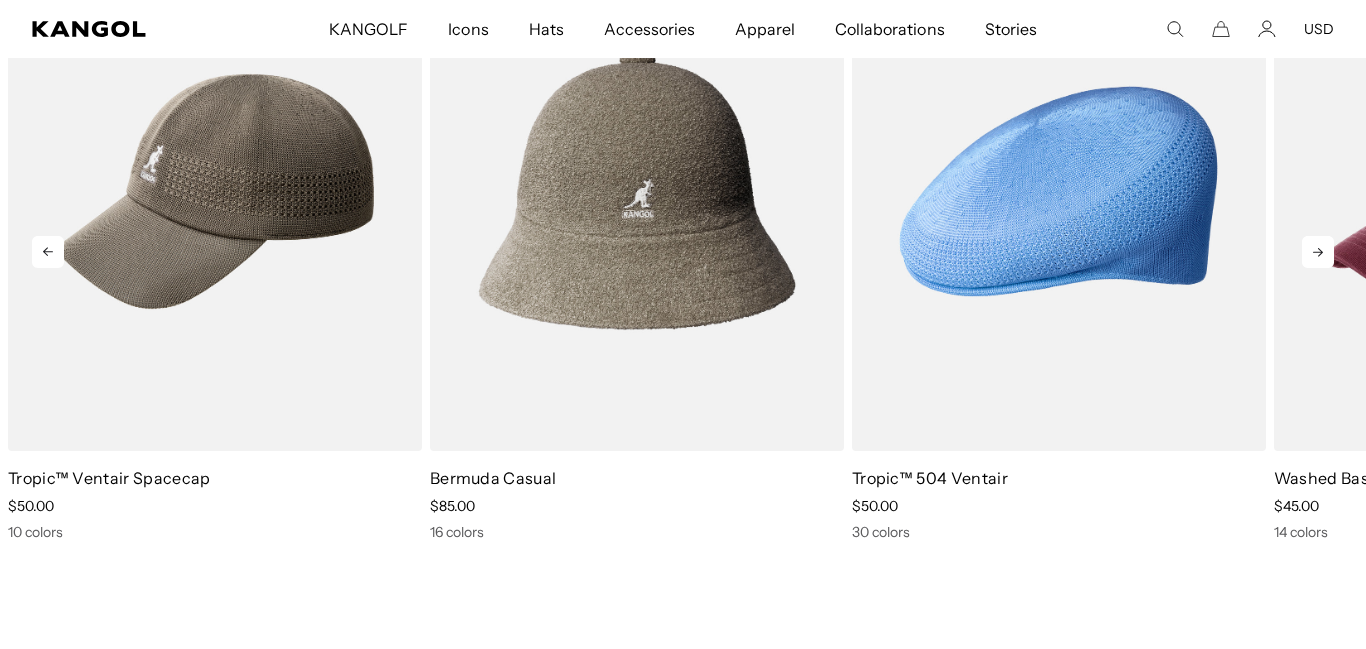 click 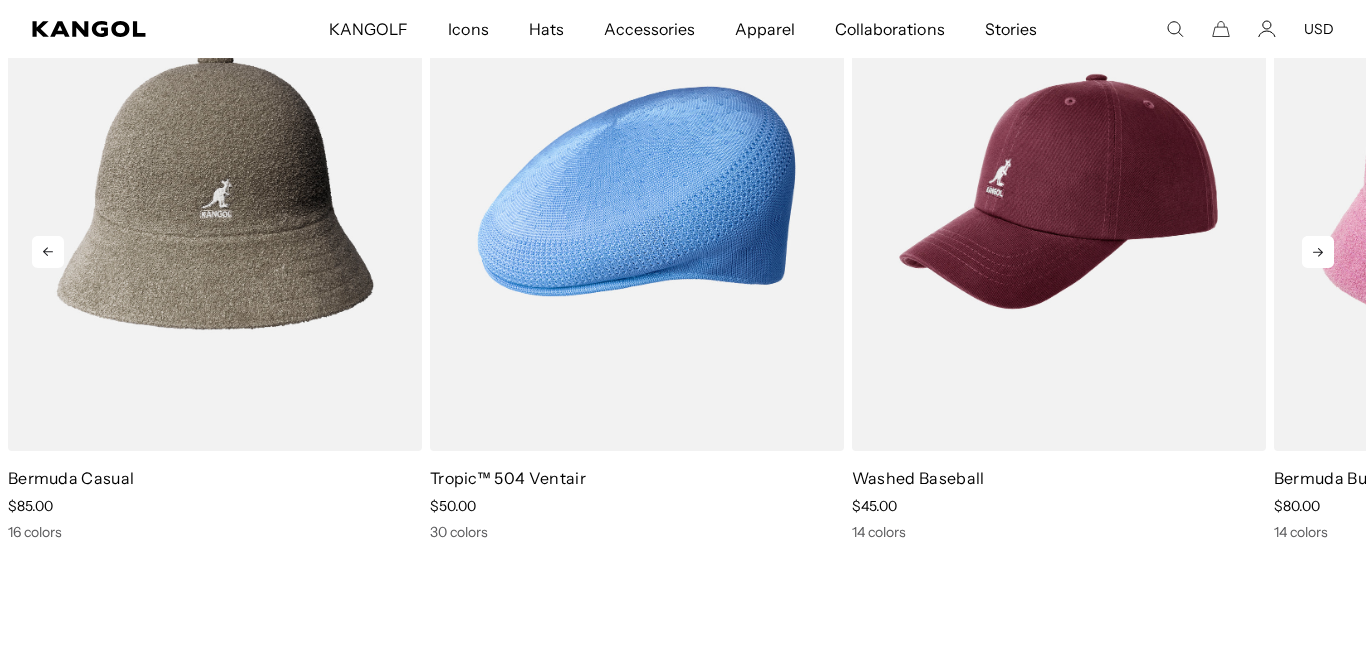 scroll, scrollTop: 0, scrollLeft: 412, axis: horizontal 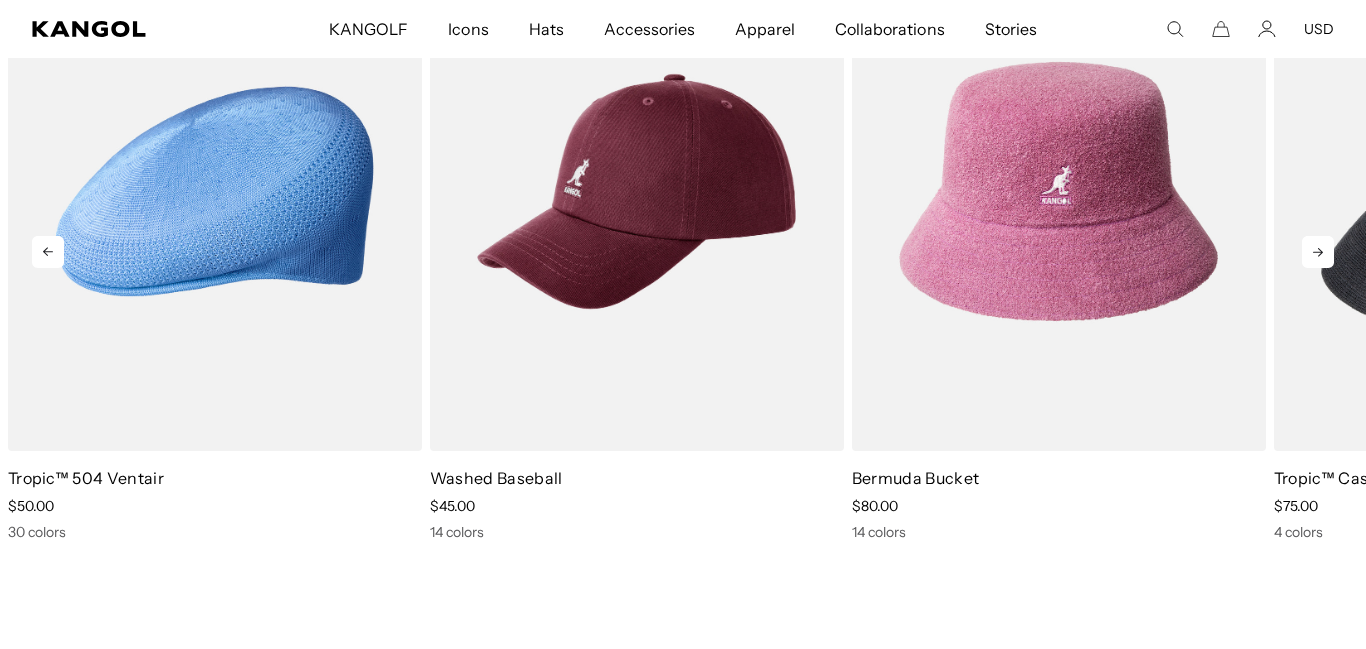 click 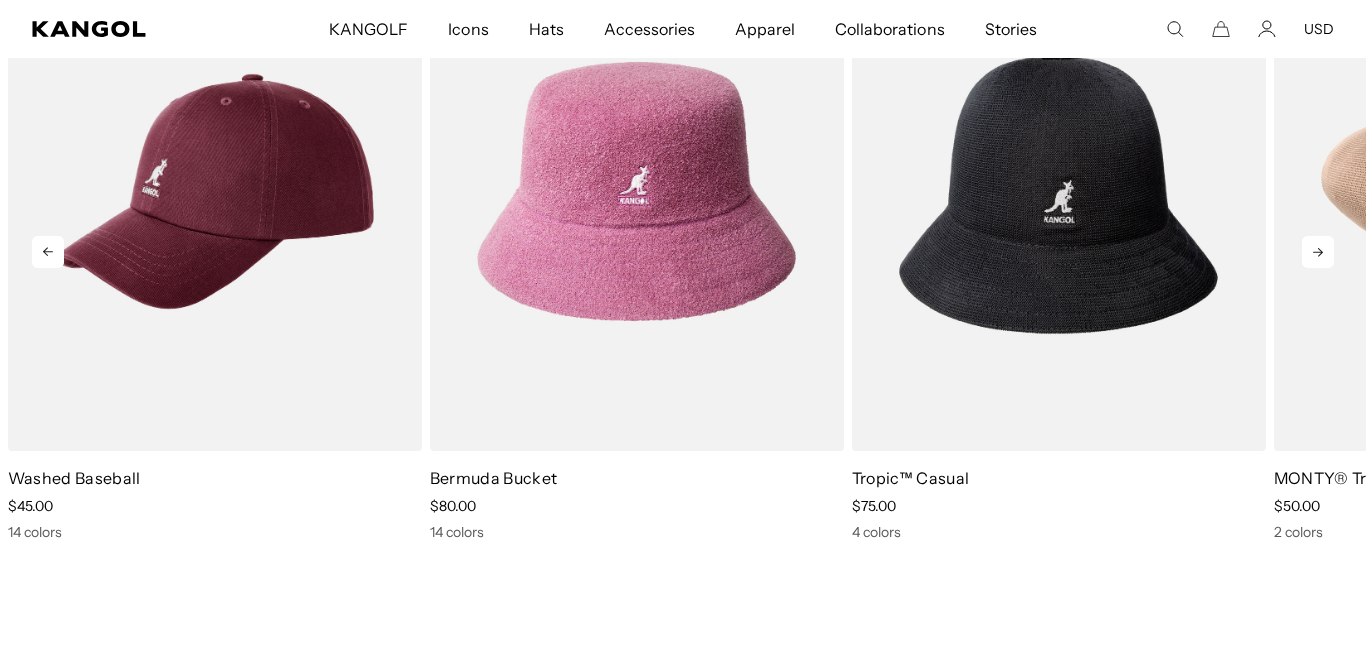 scroll, scrollTop: 0, scrollLeft: 0, axis: both 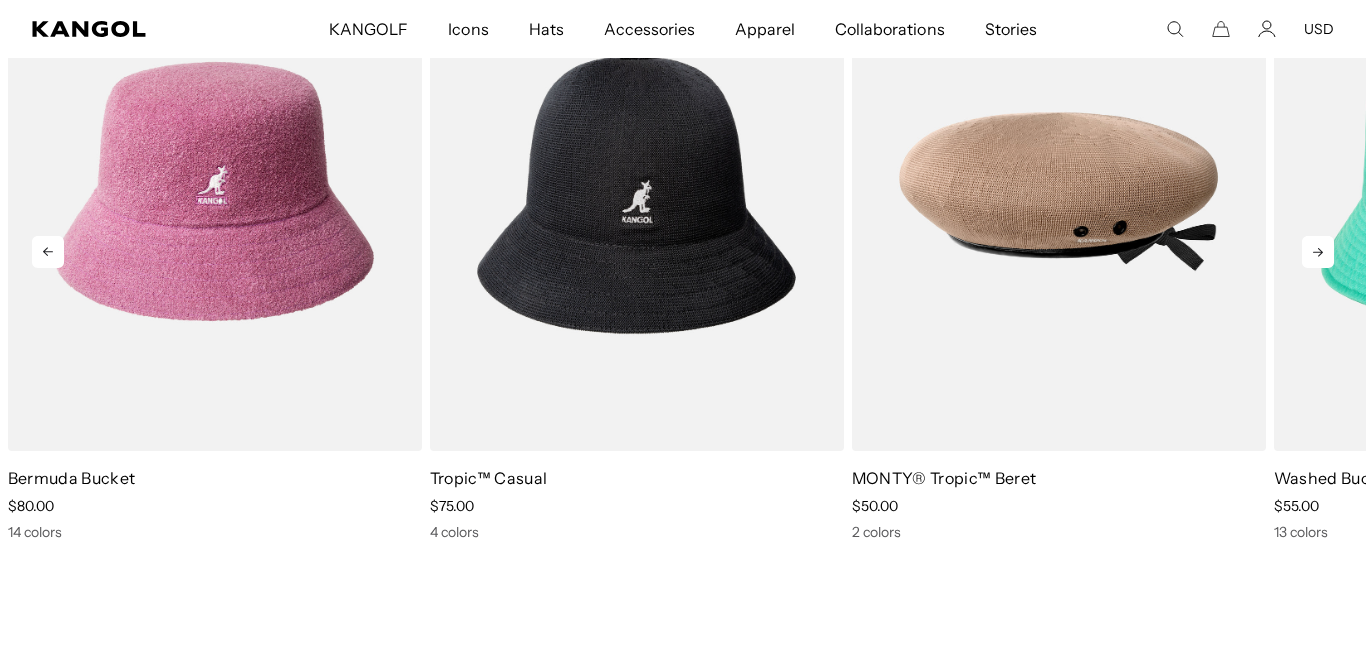 click 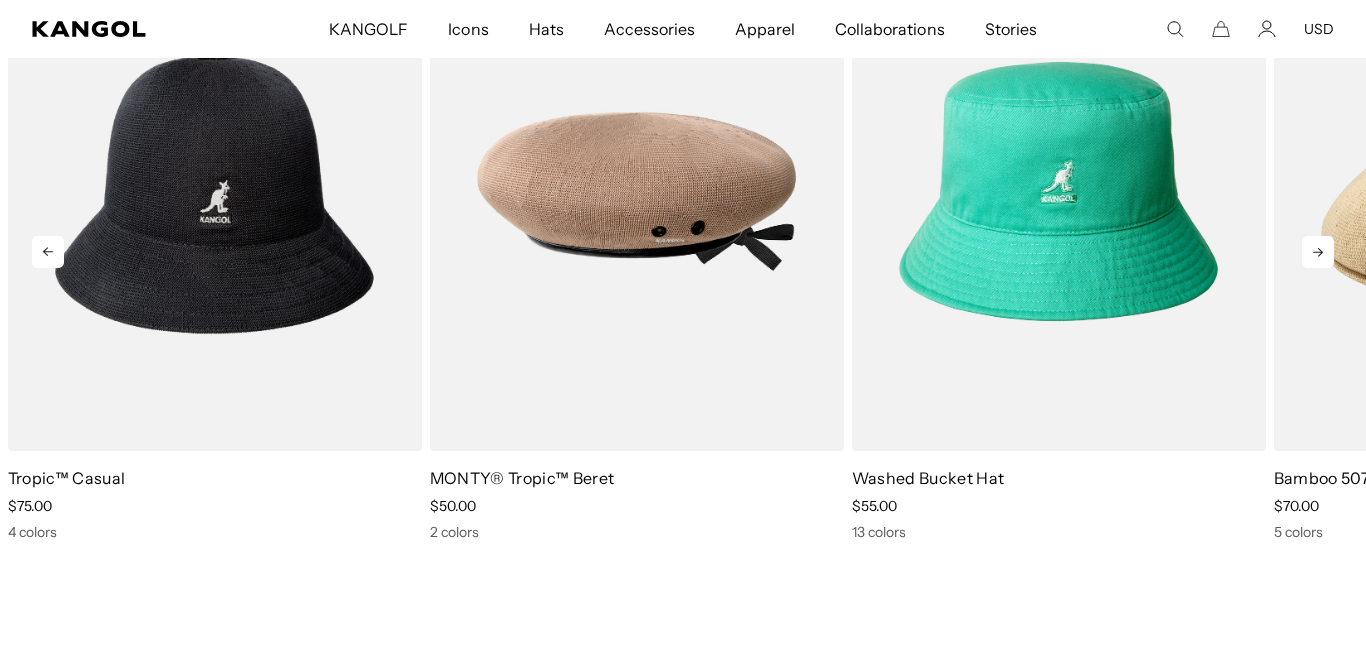 click 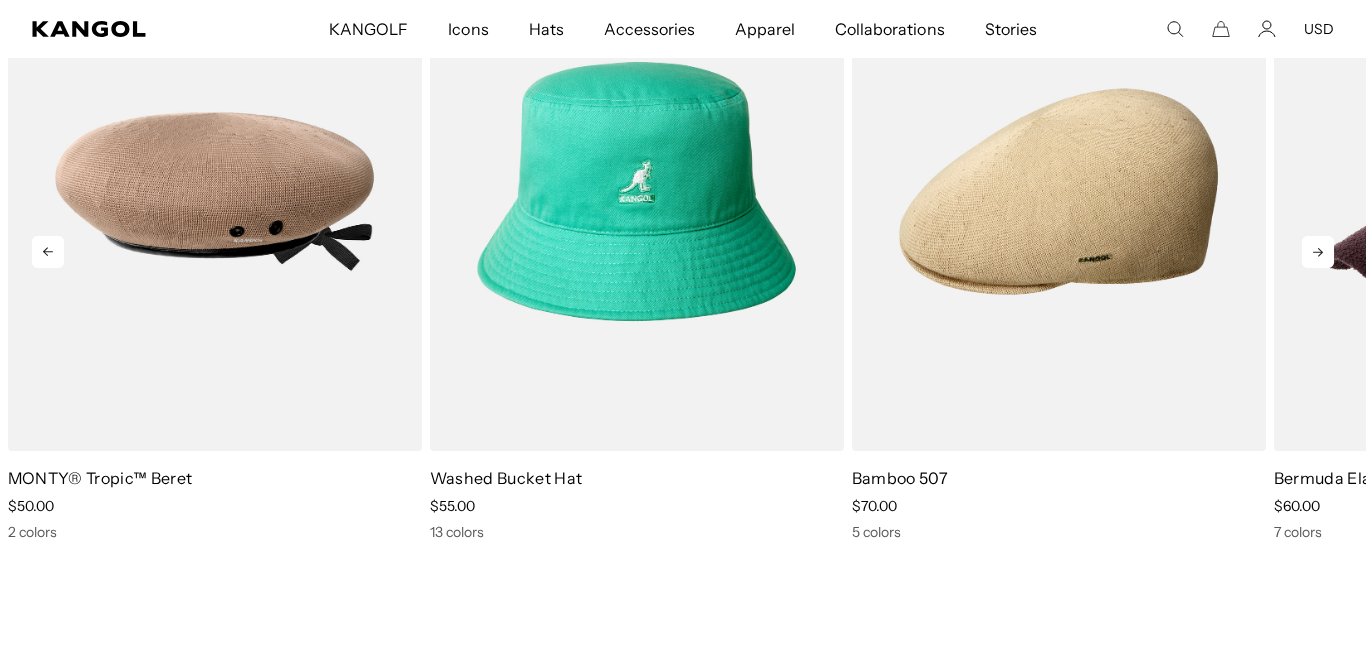scroll, scrollTop: 0, scrollLeft: 412, axis: horizontal 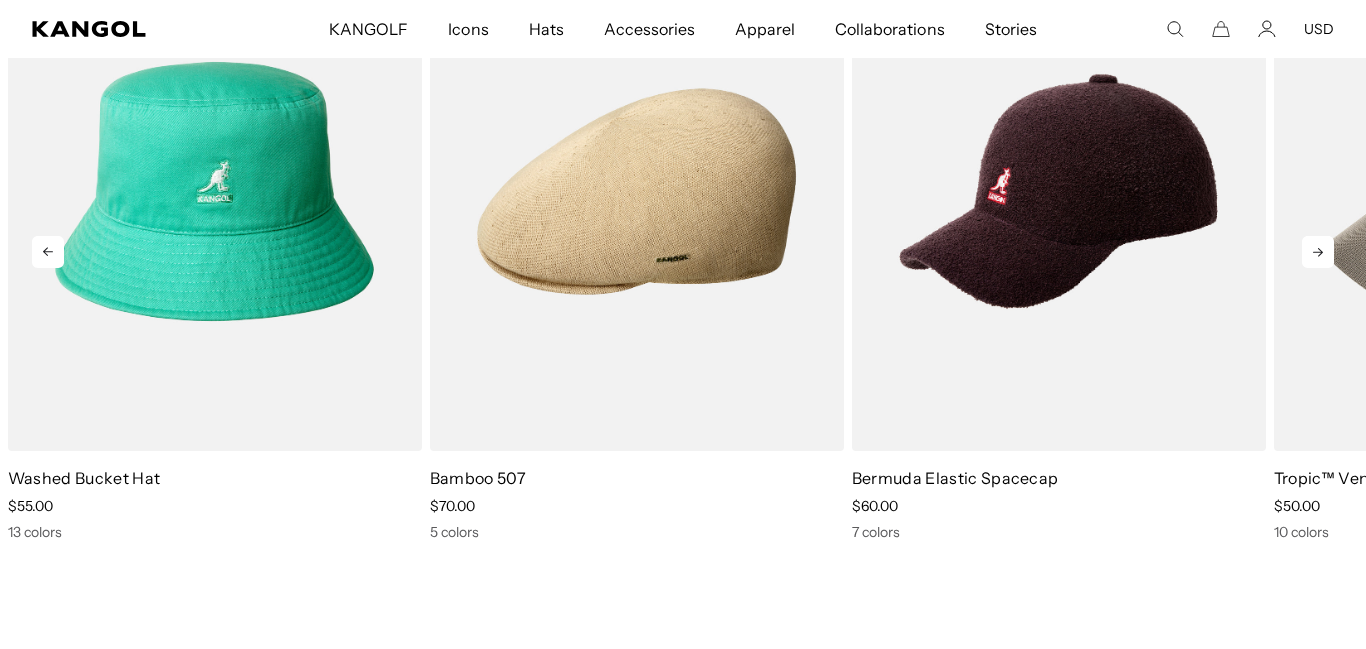 click 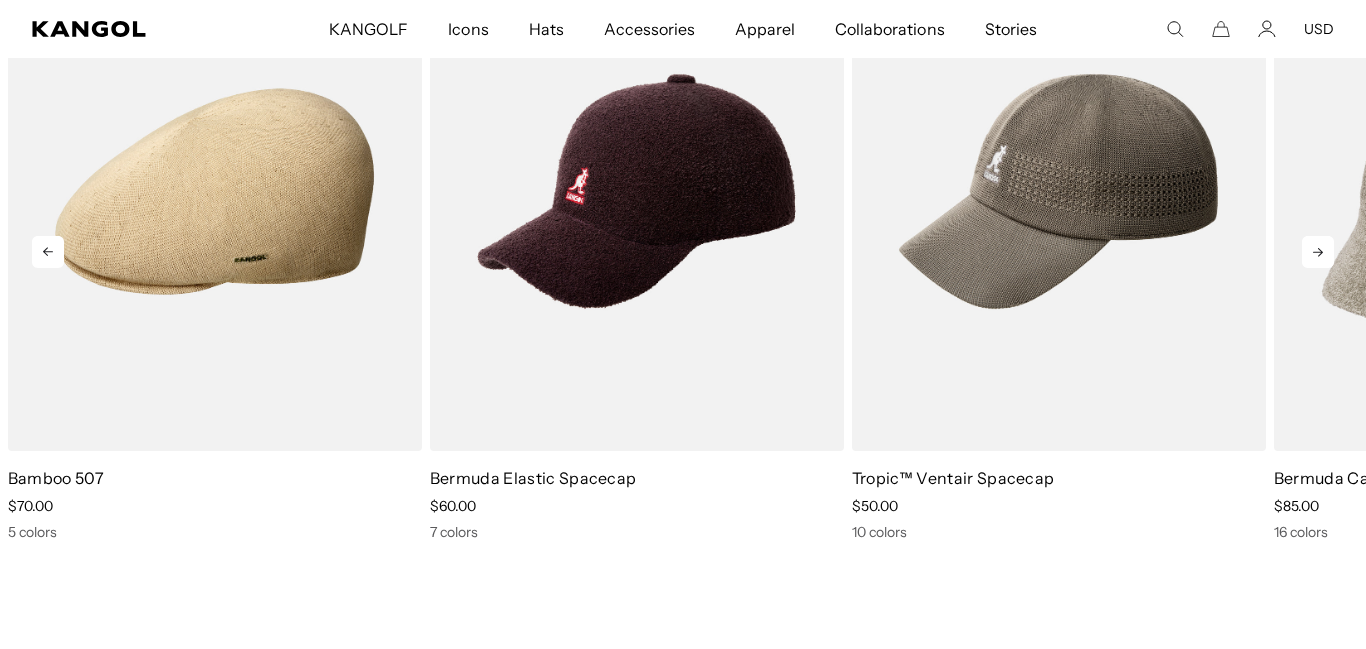 click 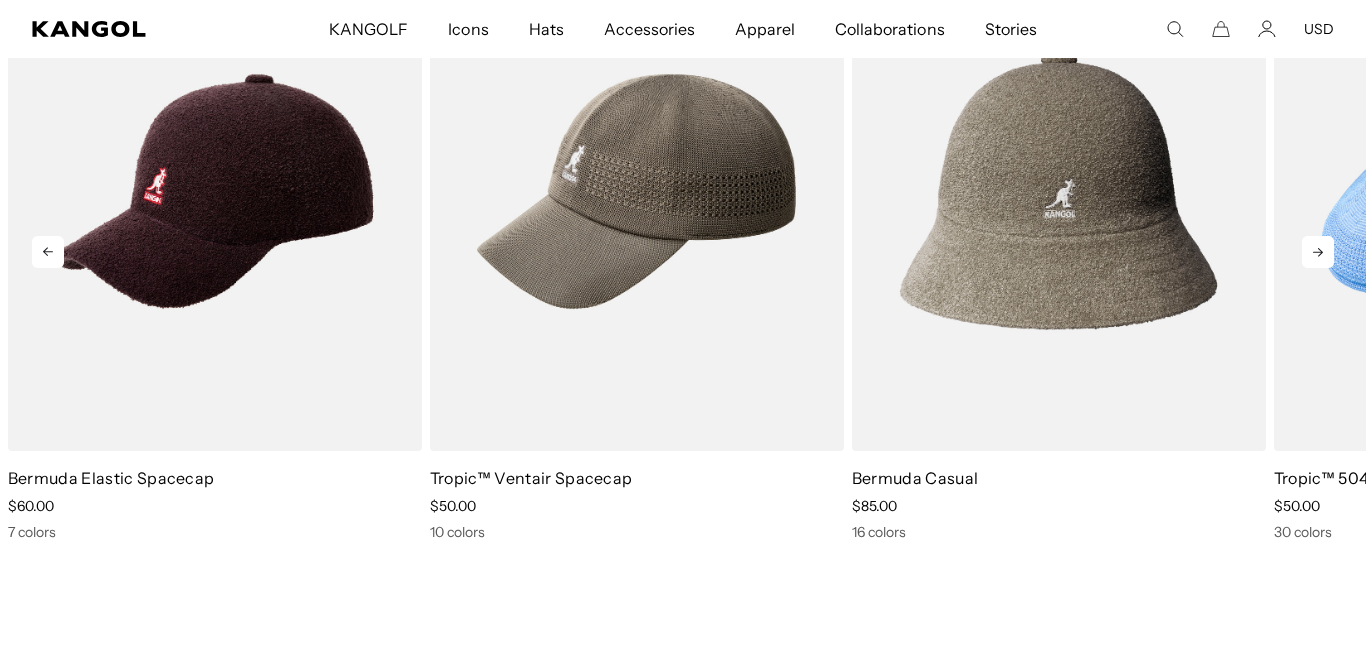 click 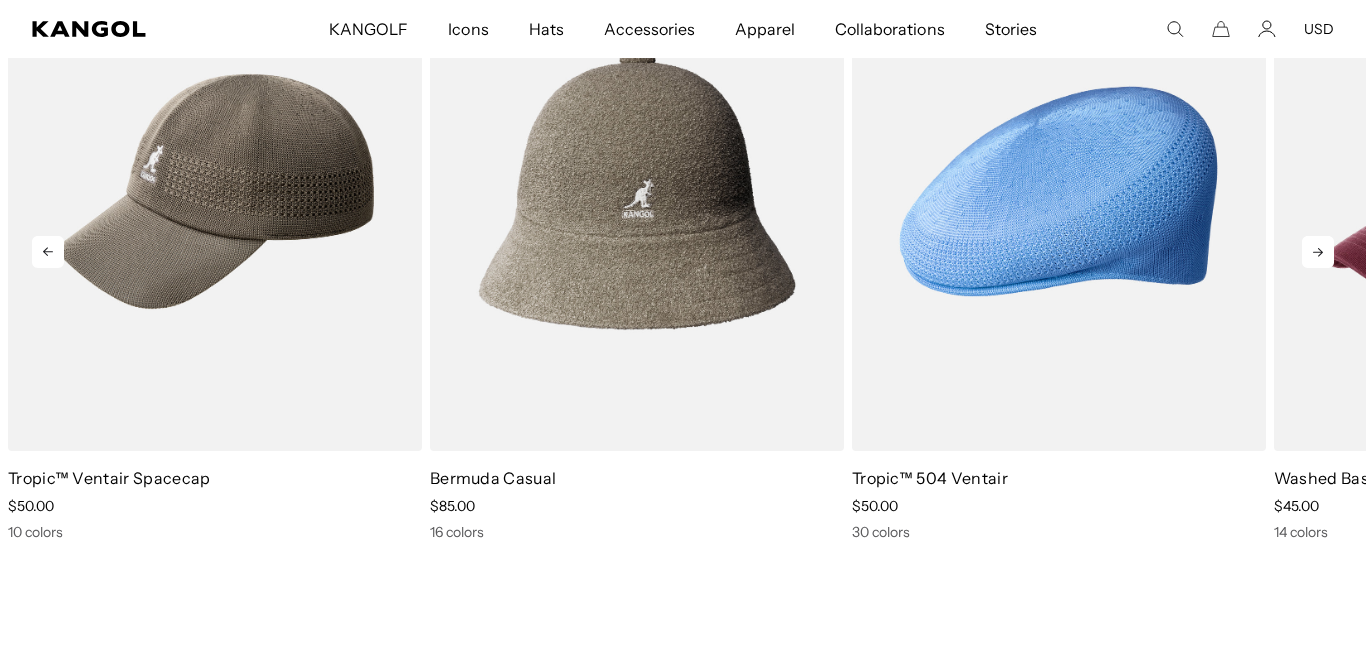 scroll, scrollTop: 0, scrollLeft: 0, axis: both 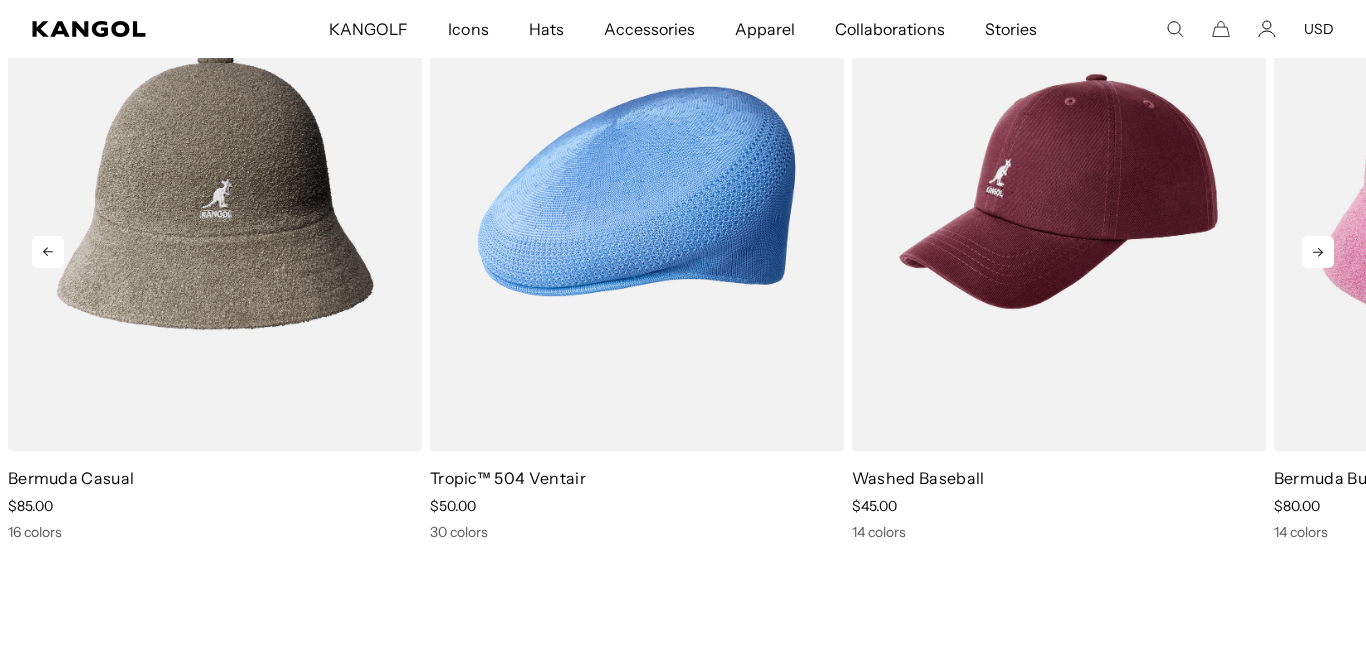 click 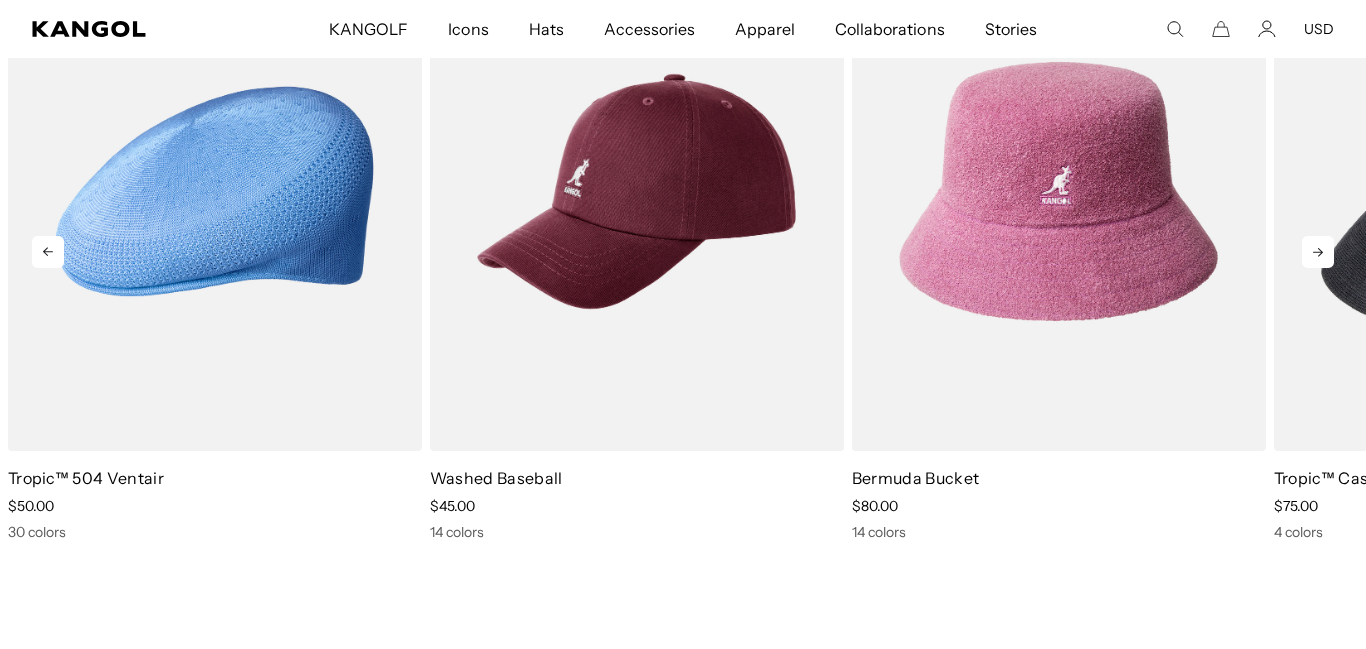 click 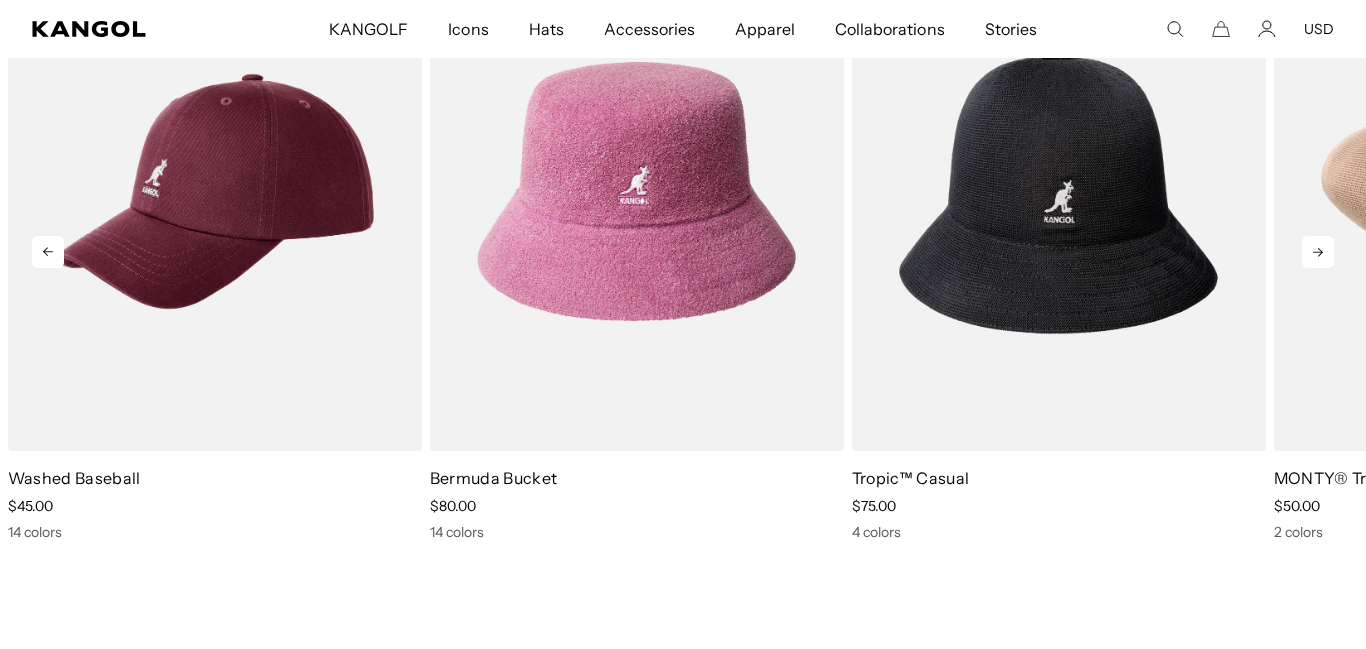 click 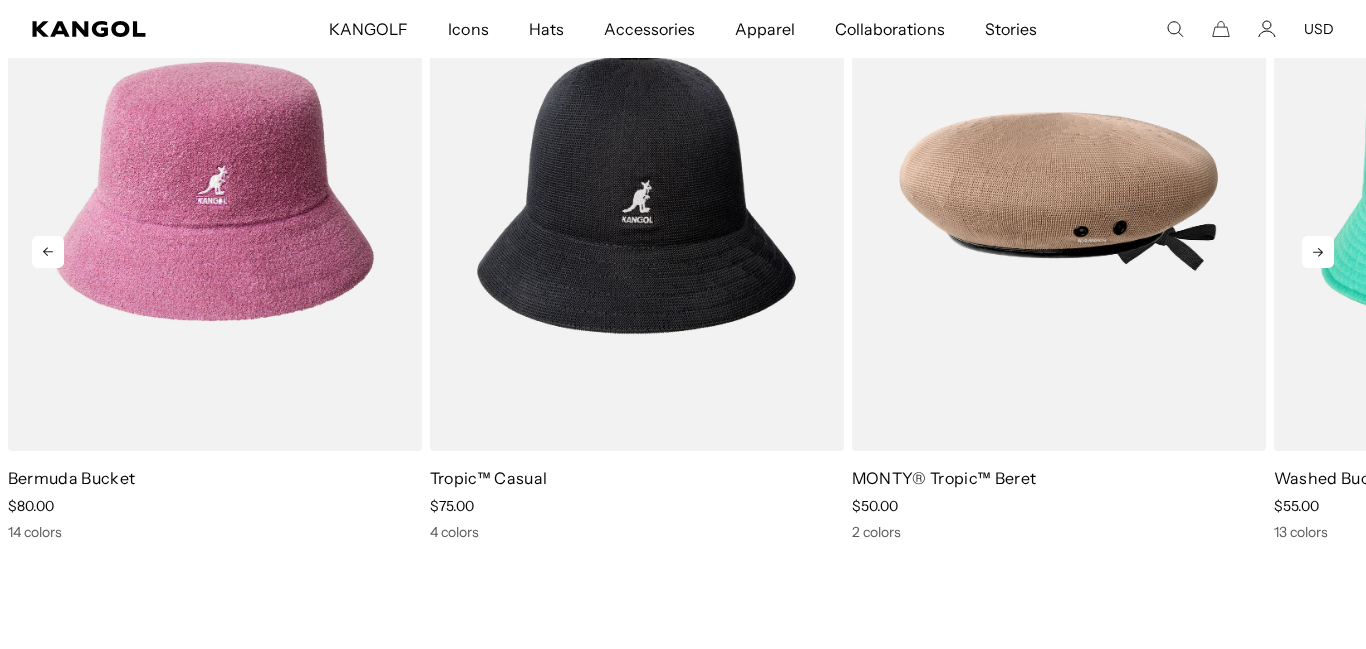 click 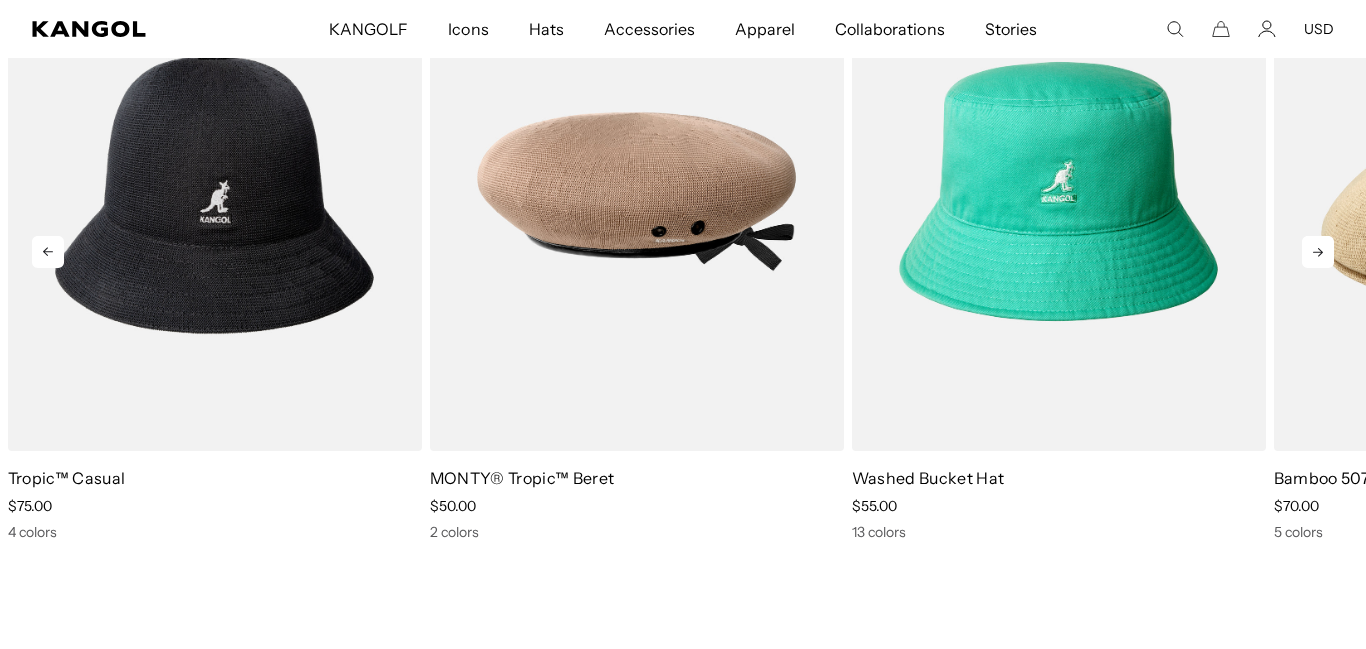 scroll, scrollTop: 0, scrollLeft: 412, axis: horizontal 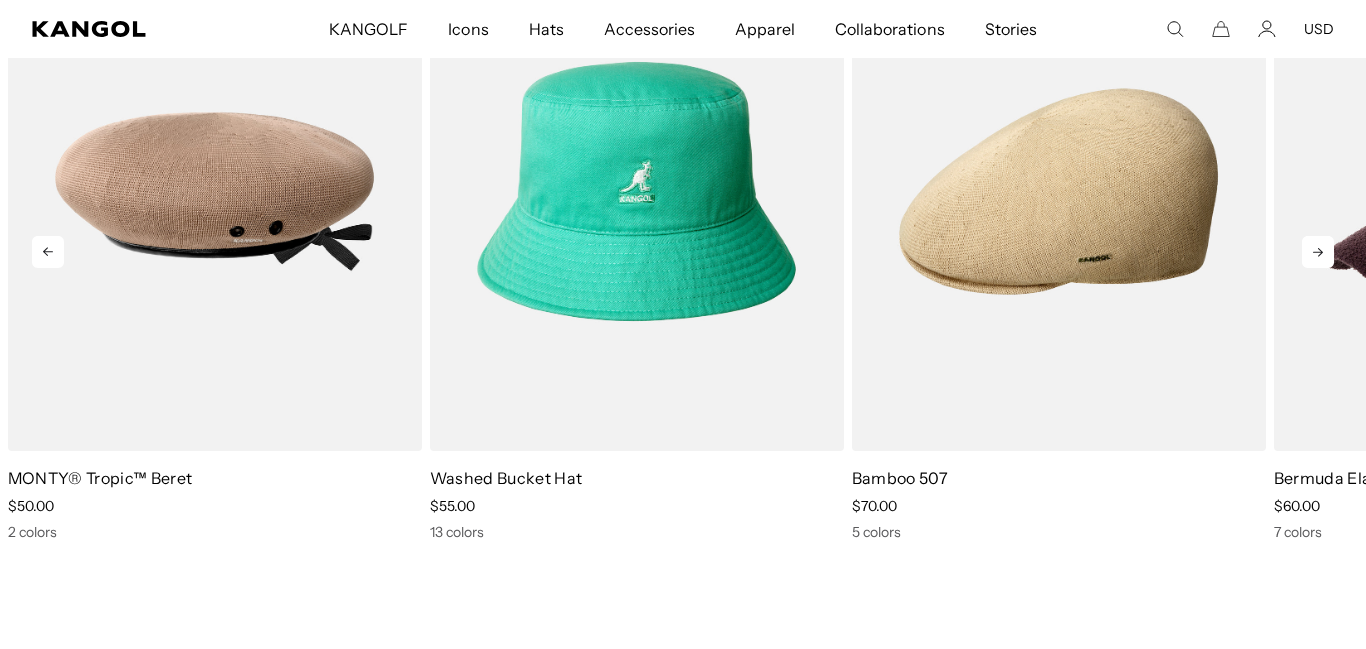 click 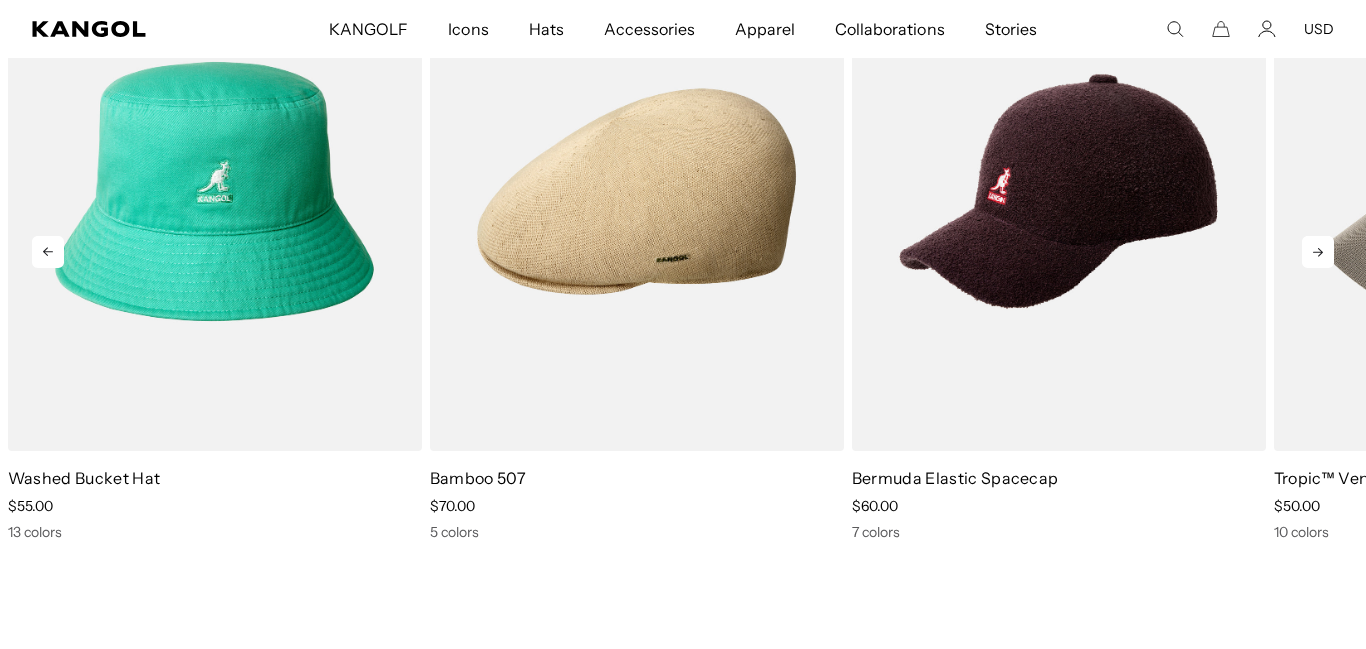 click 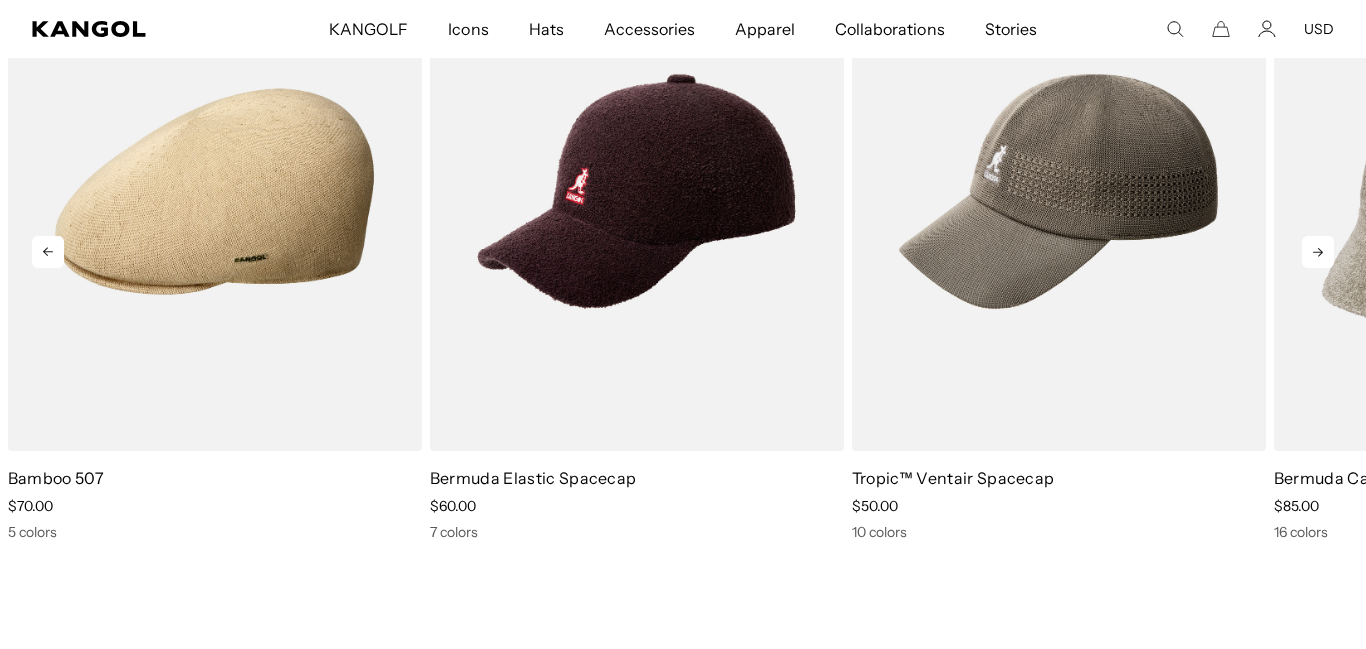 scroll, scrollTop: 0, scrollLeft: 0, axis: both 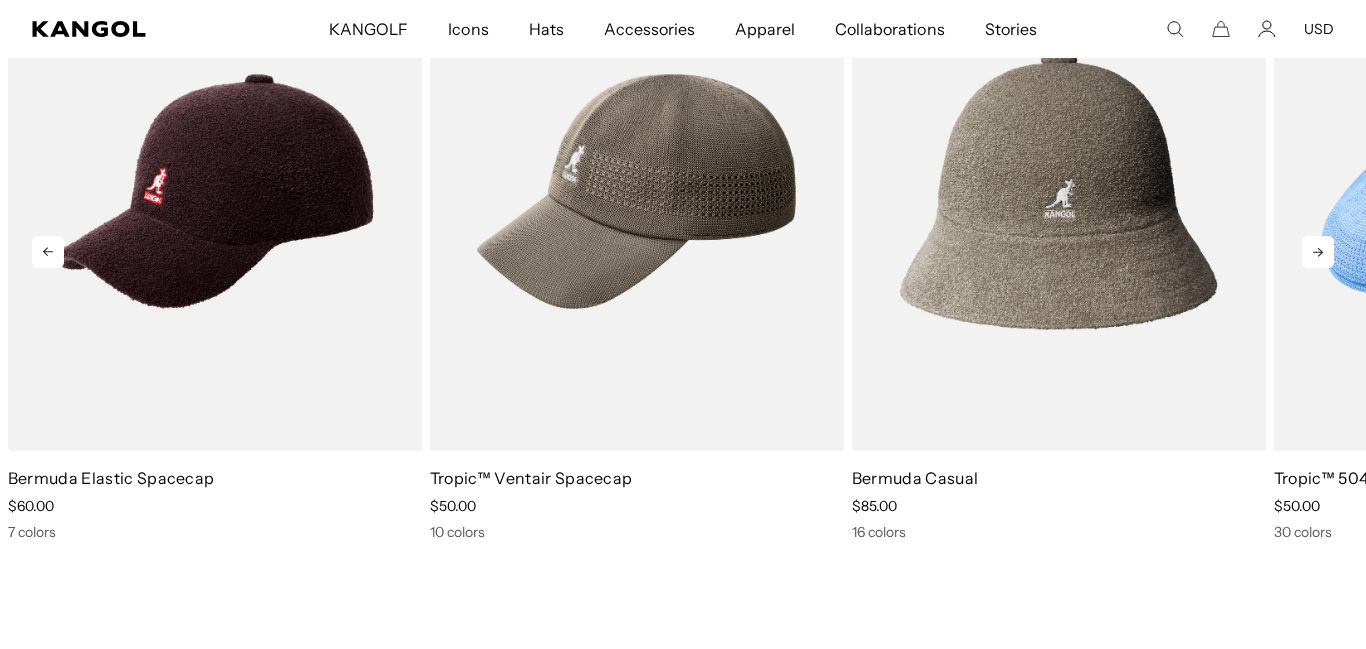 click 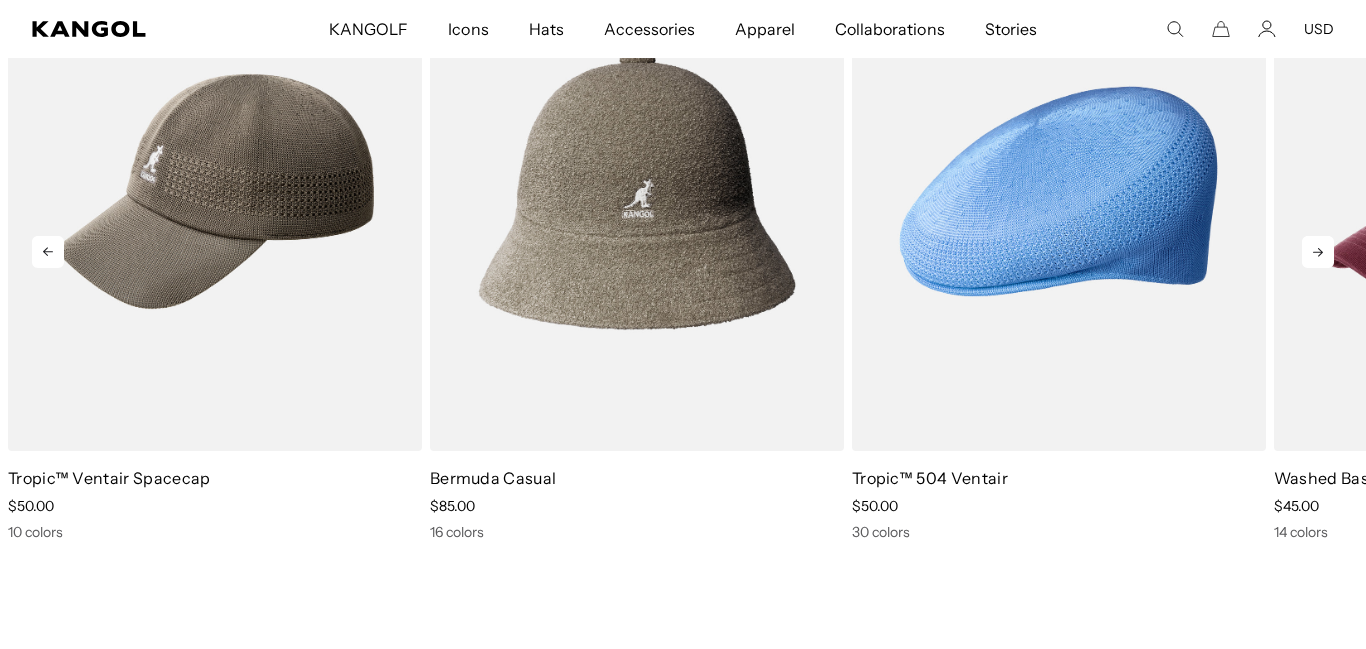 scroll, scrollTop: 0, scrollLeft: 0, axis: both 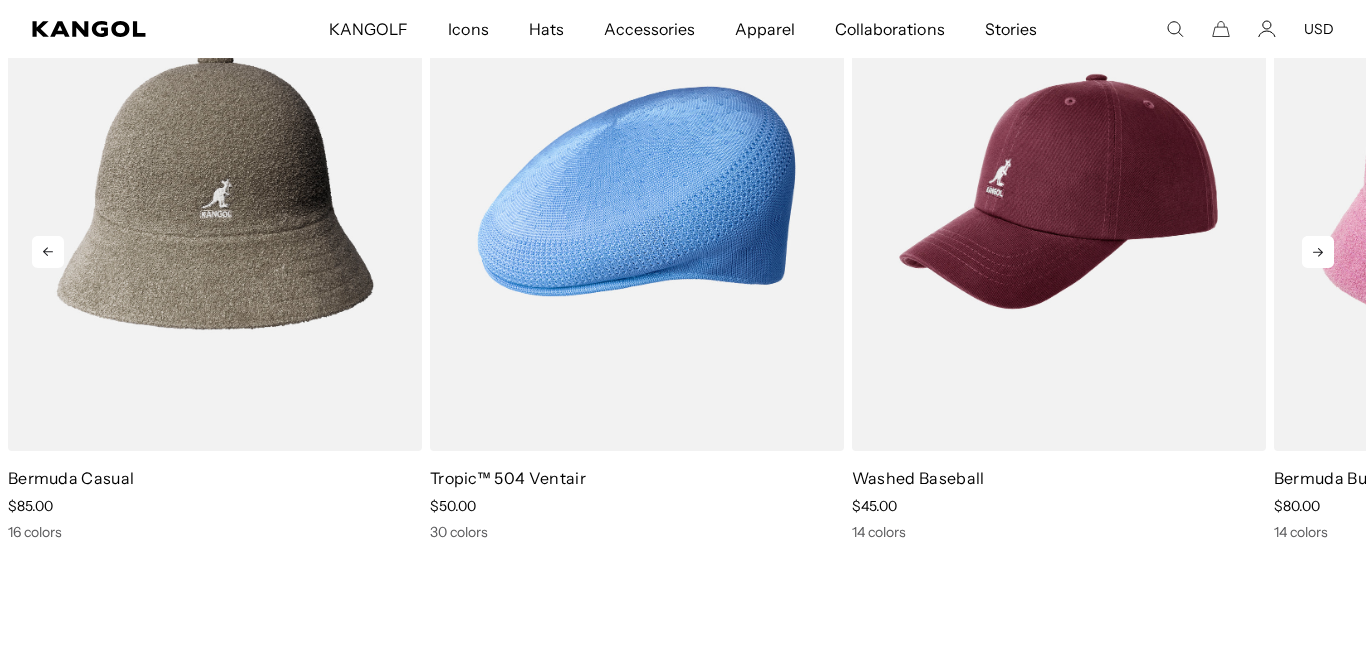 click 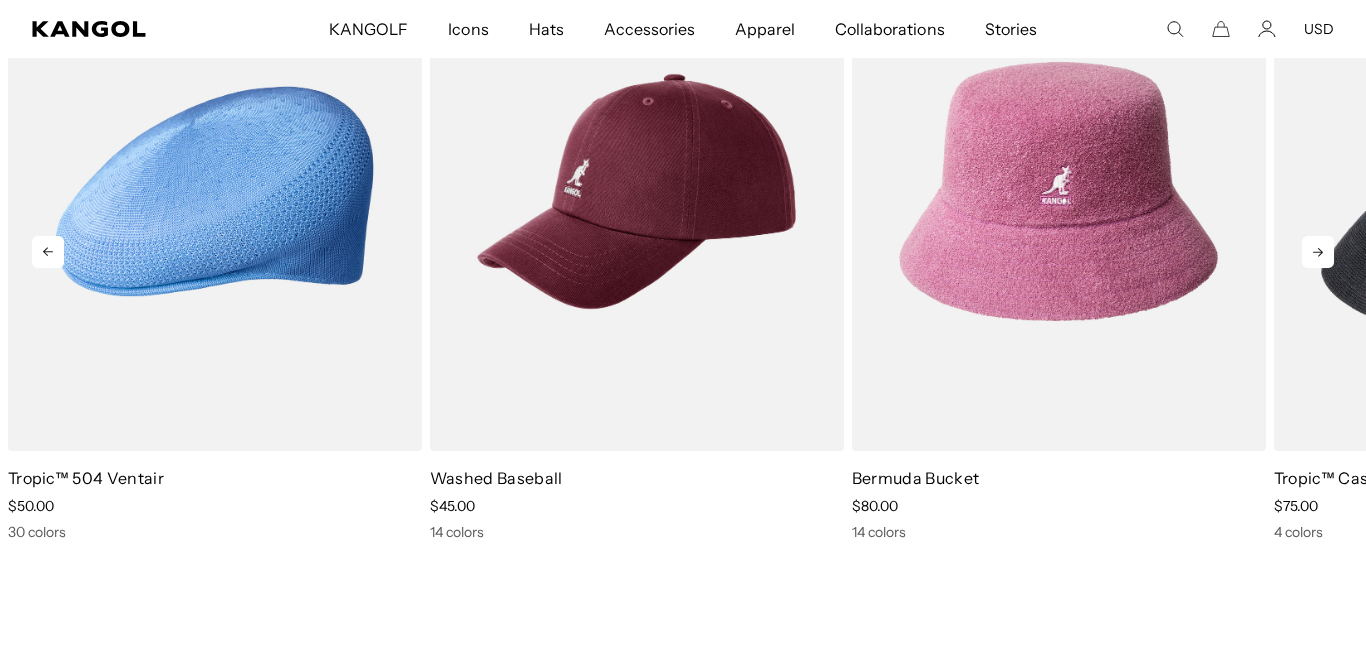 click 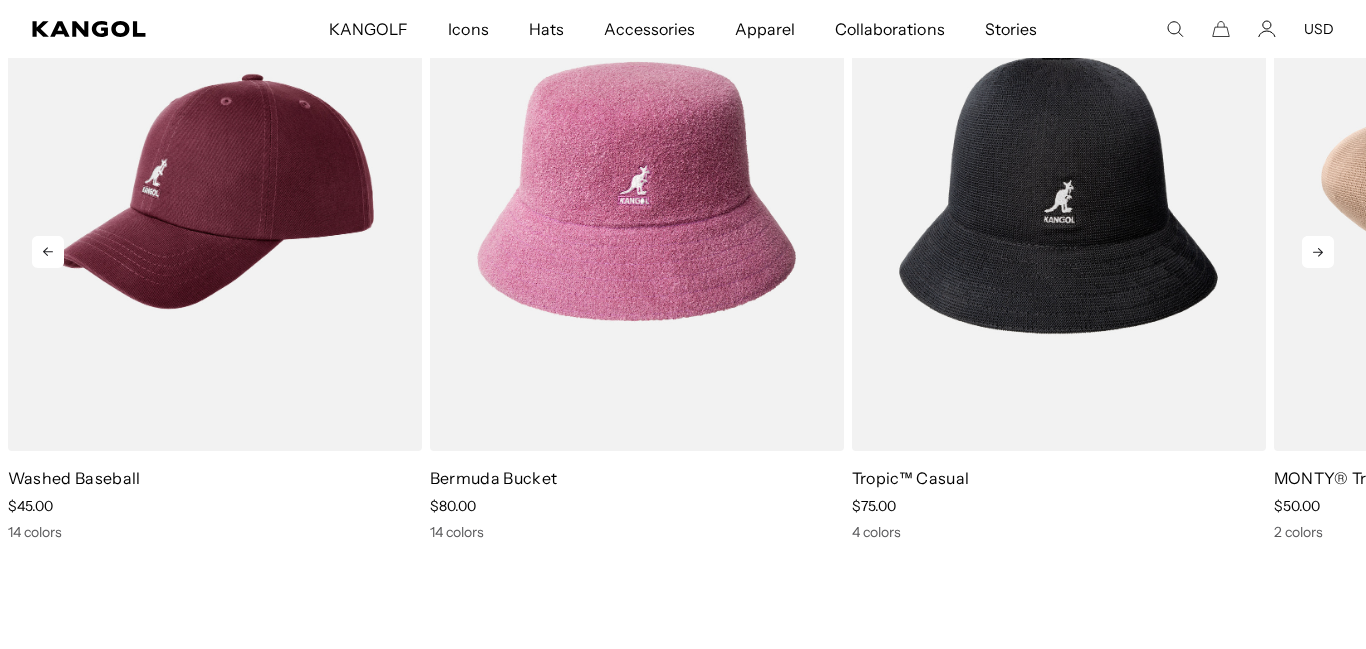 click 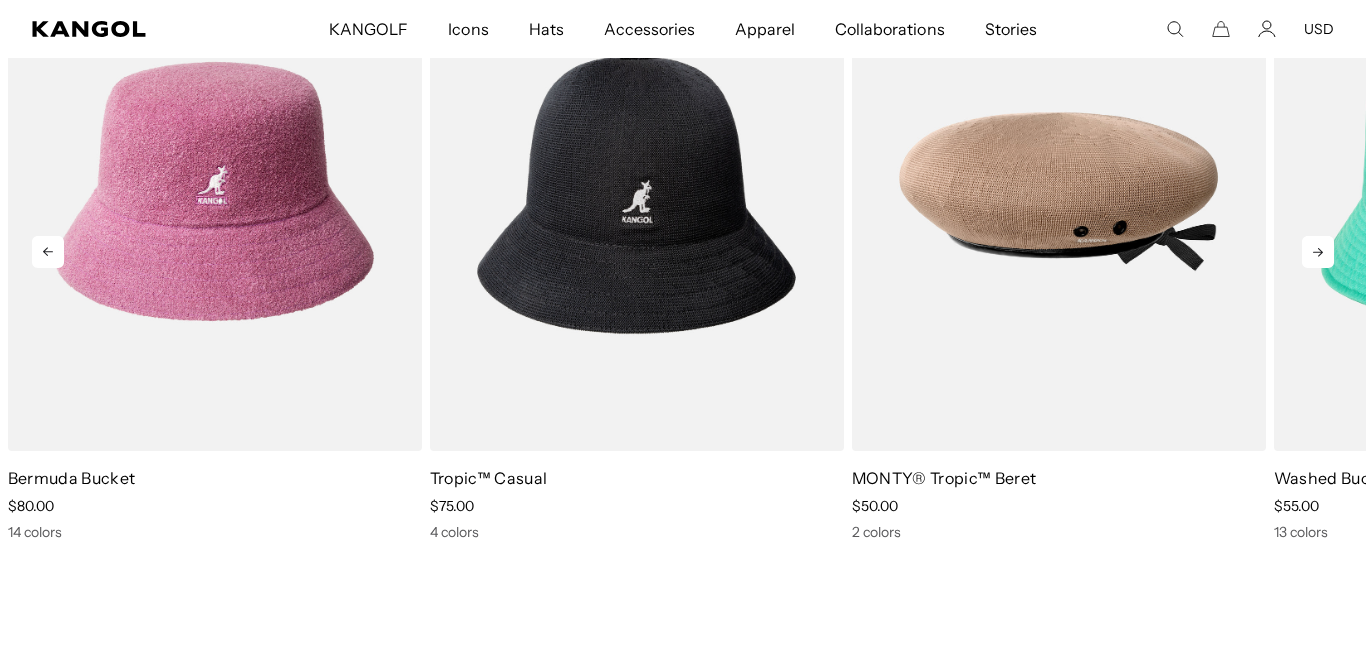 click 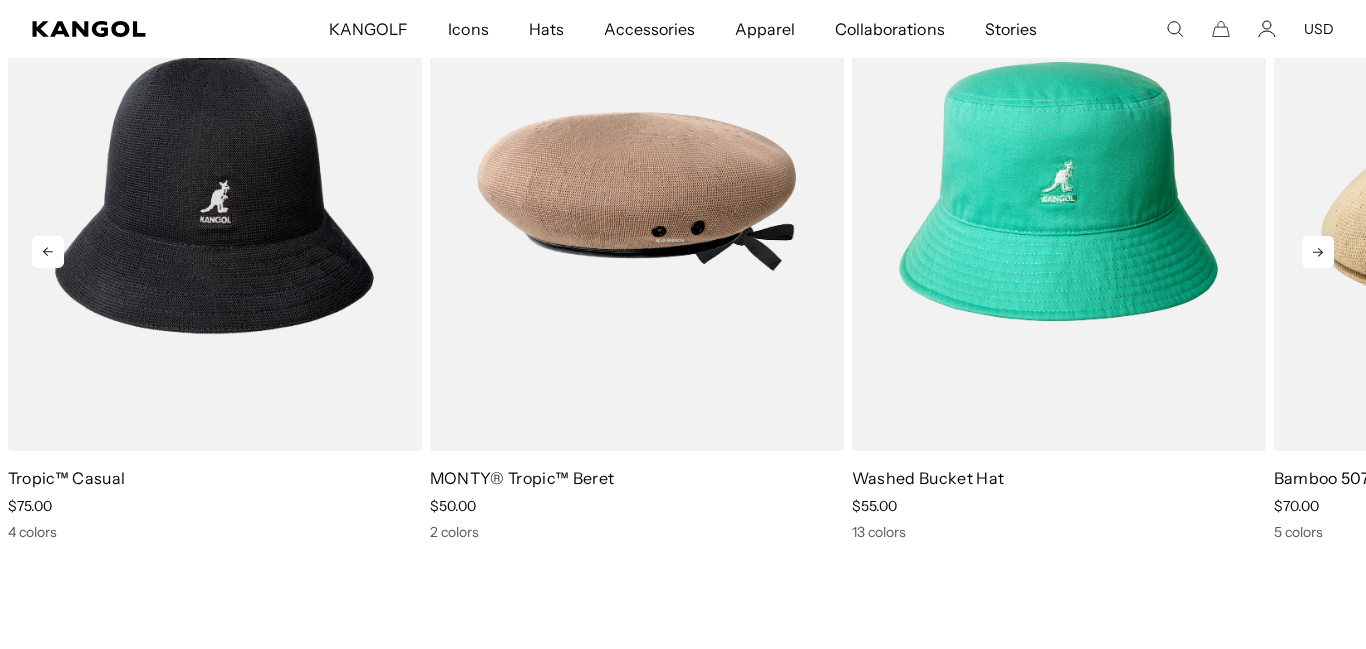click 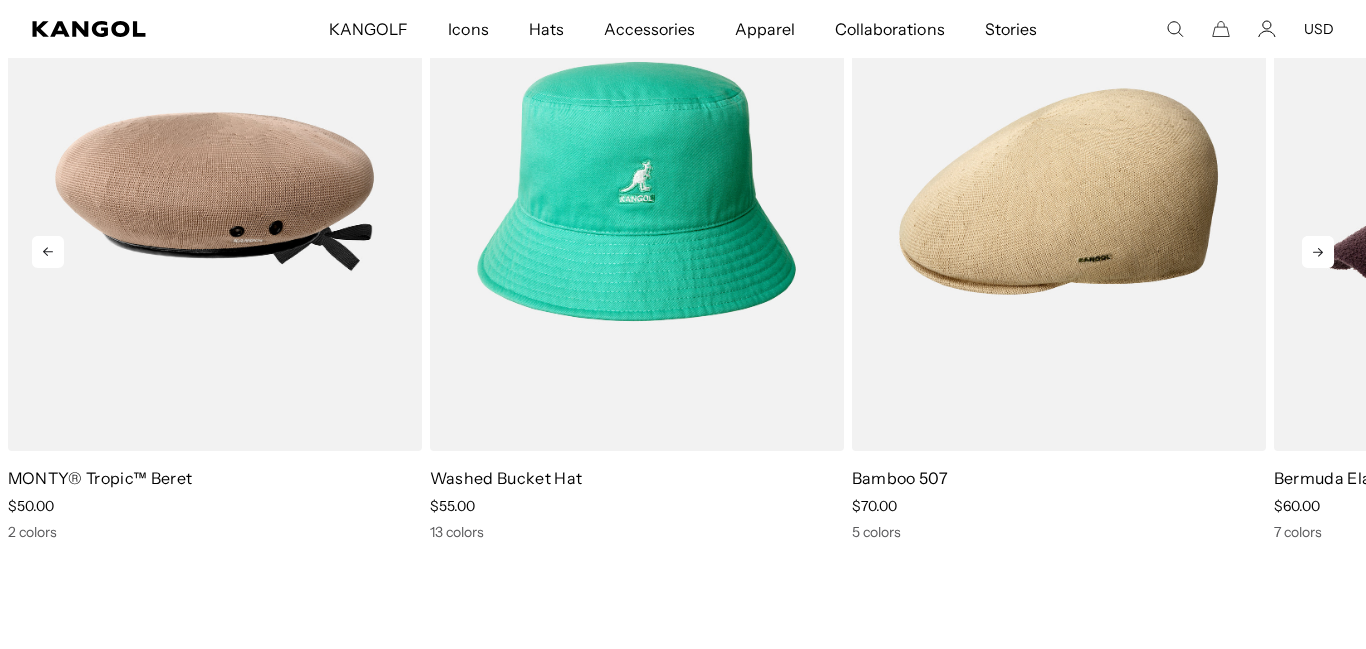 click 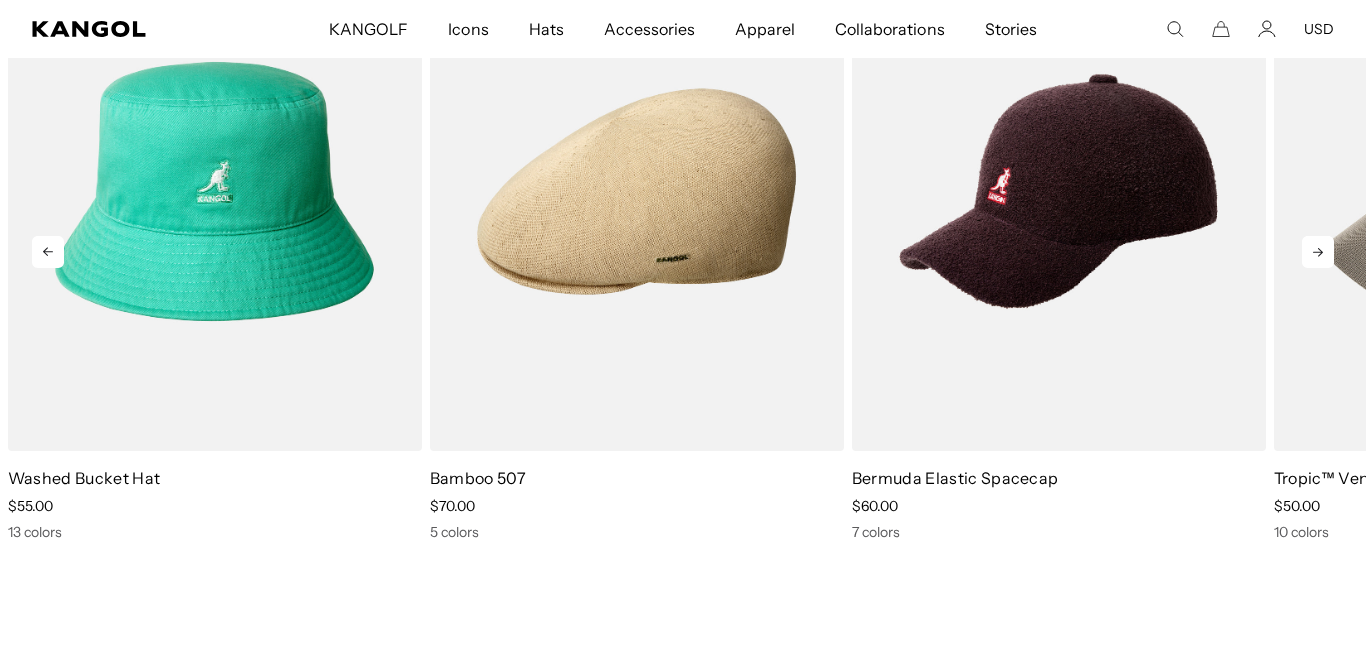 click 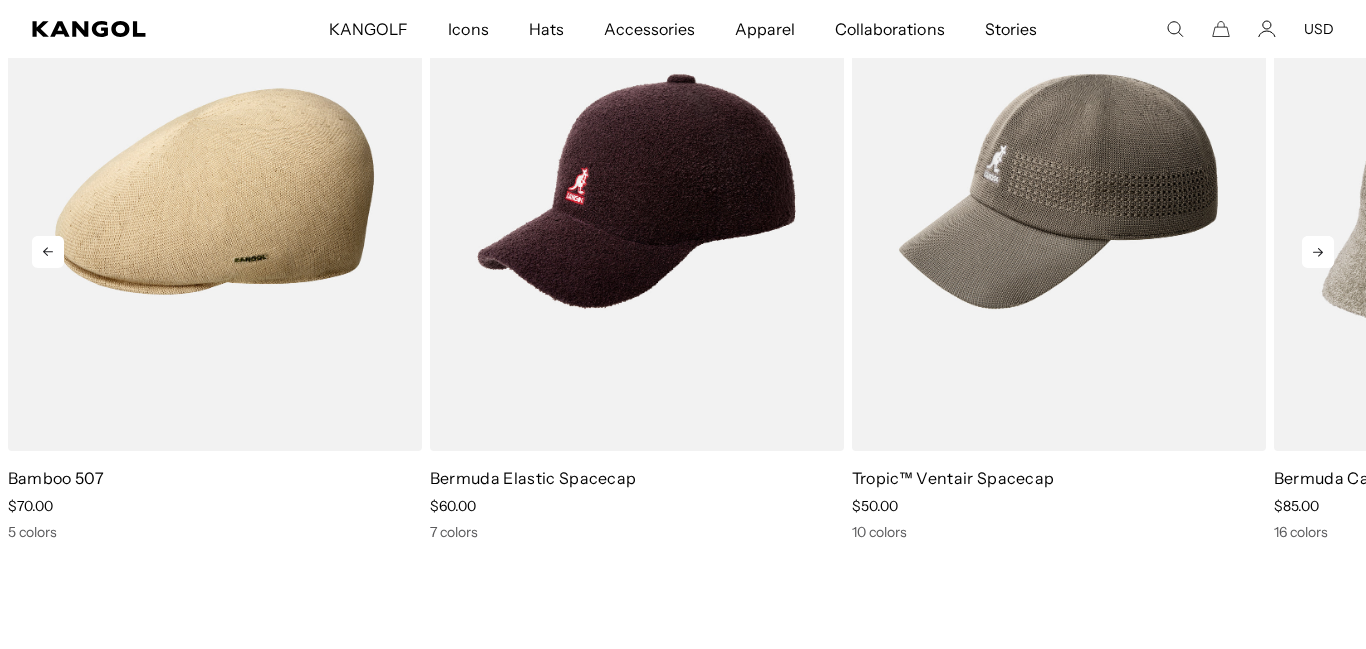 type 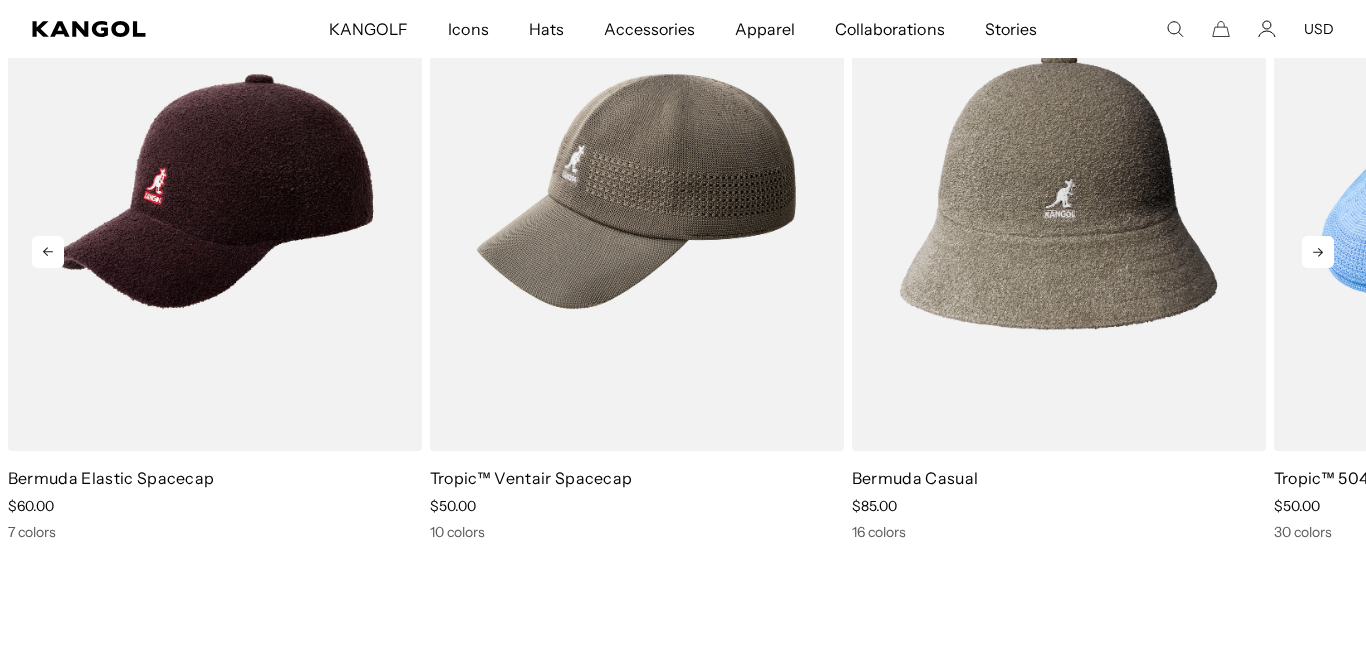 scroll, scrollTop: 0, scrollLeft: 0, axis: both 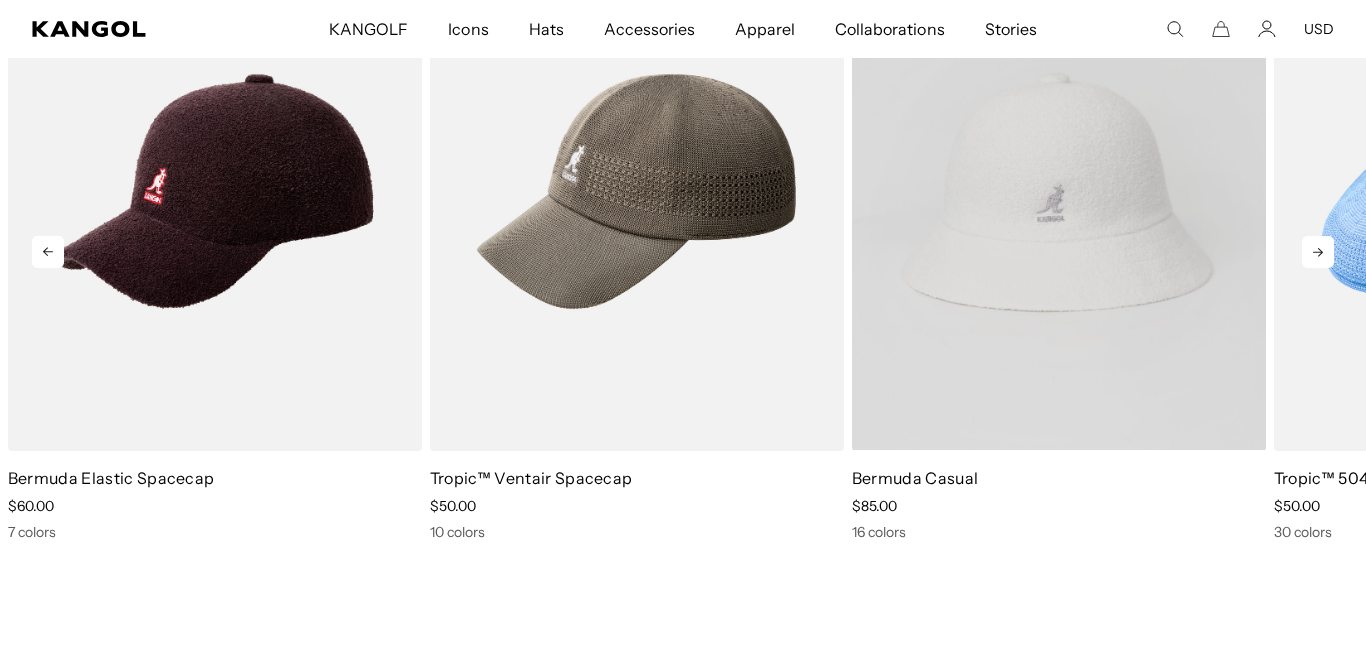 click on "16 colors" at bounding box center (1059, 532) 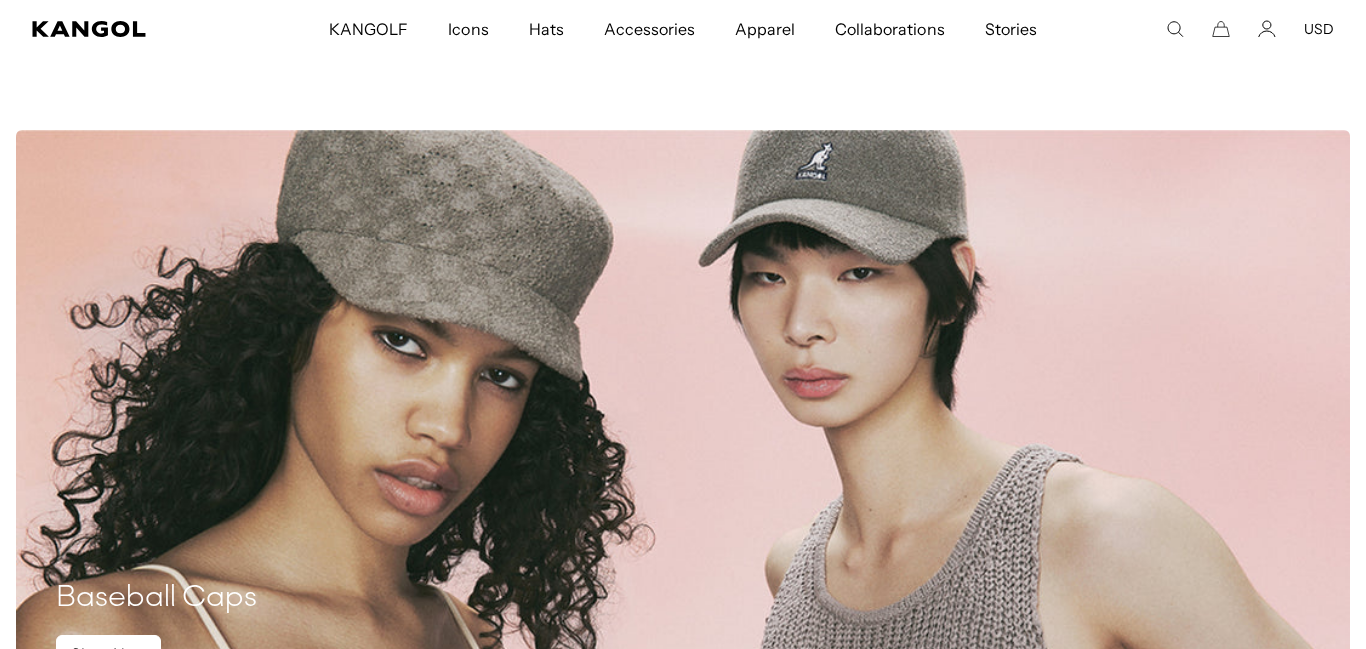 scroll, scrollTop: 0, scrollLeft: 412, axis: horizontal 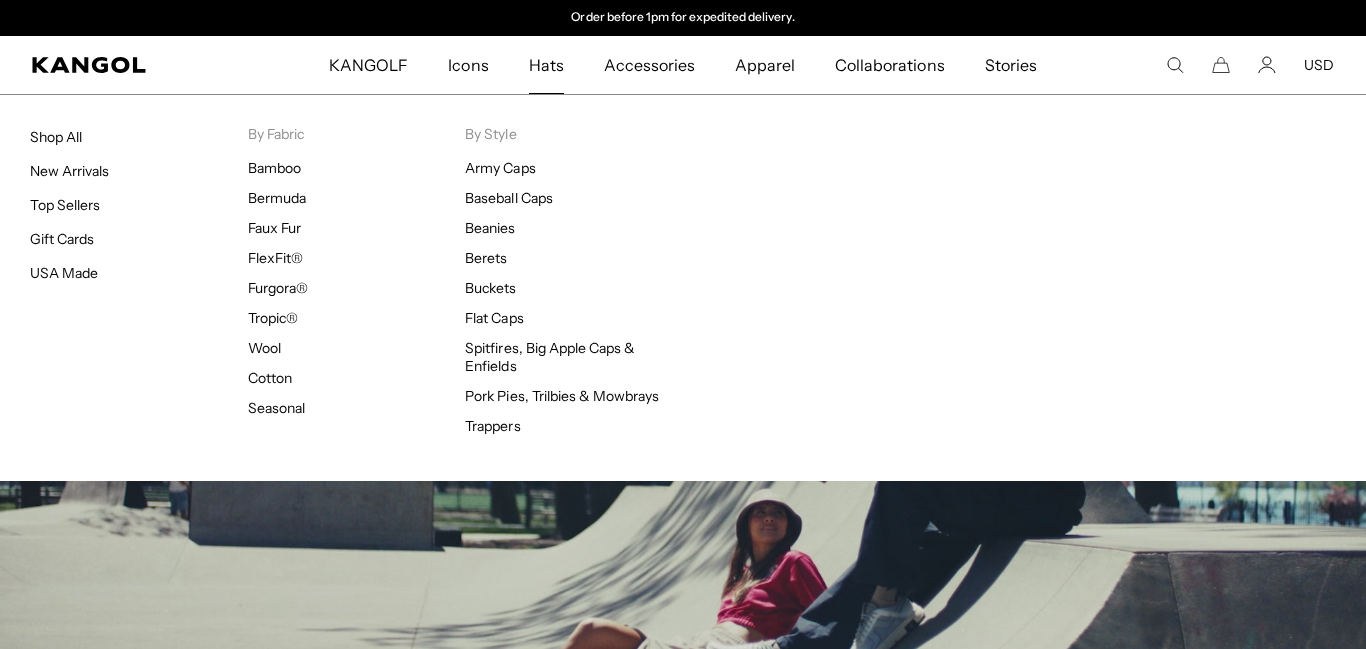 click on "Hats" at bounding box center (546, 65) 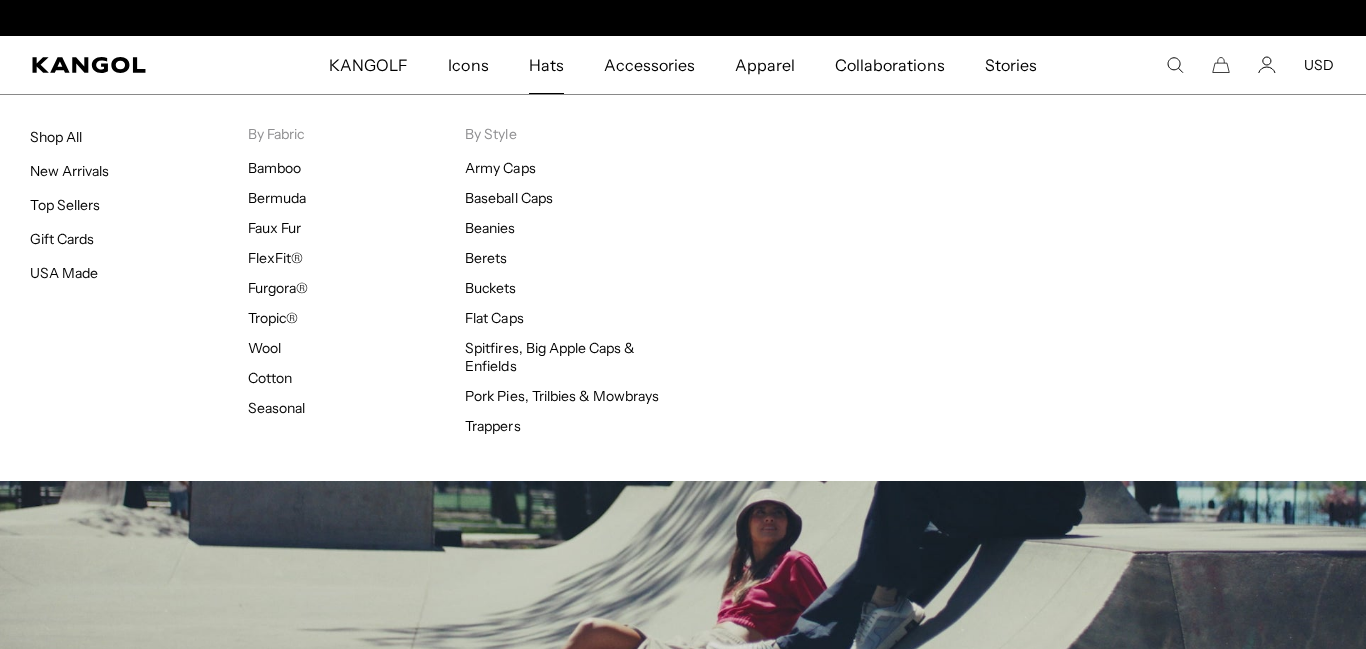 scroll, scrollTop: 0, scrollLeft: 0, axis: both 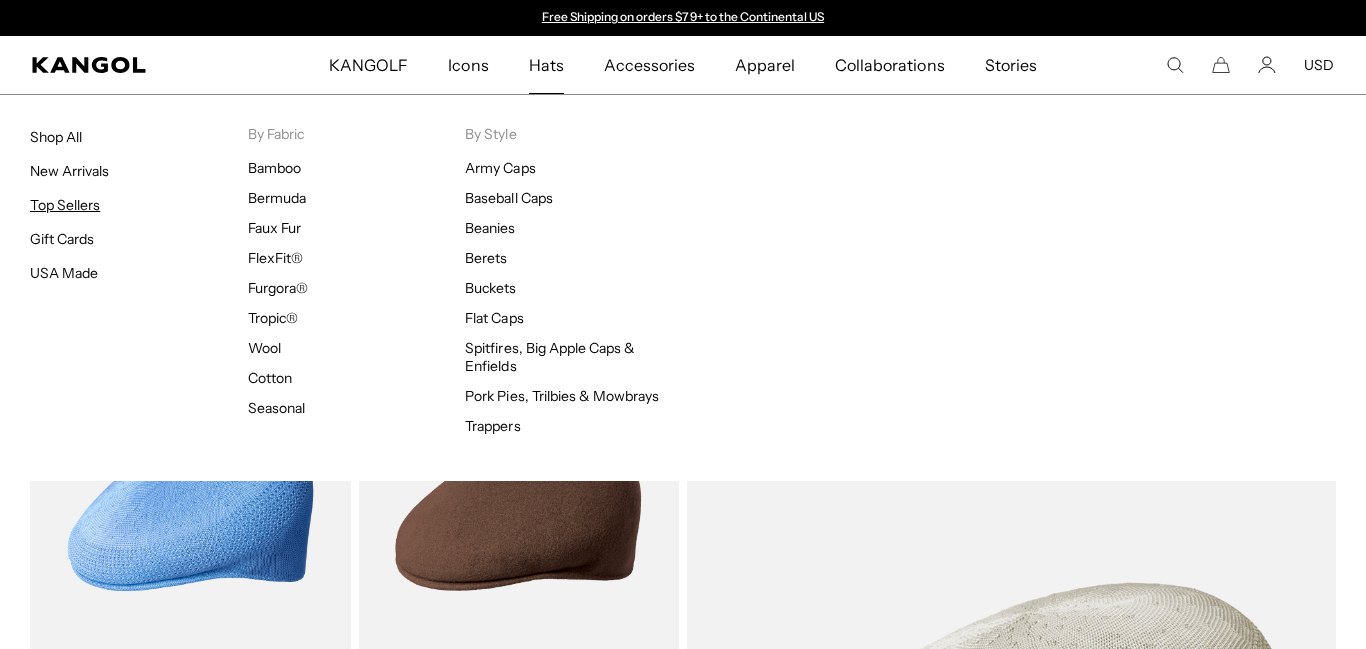 click on "Top Sellers" at bounding box center (65, 205) 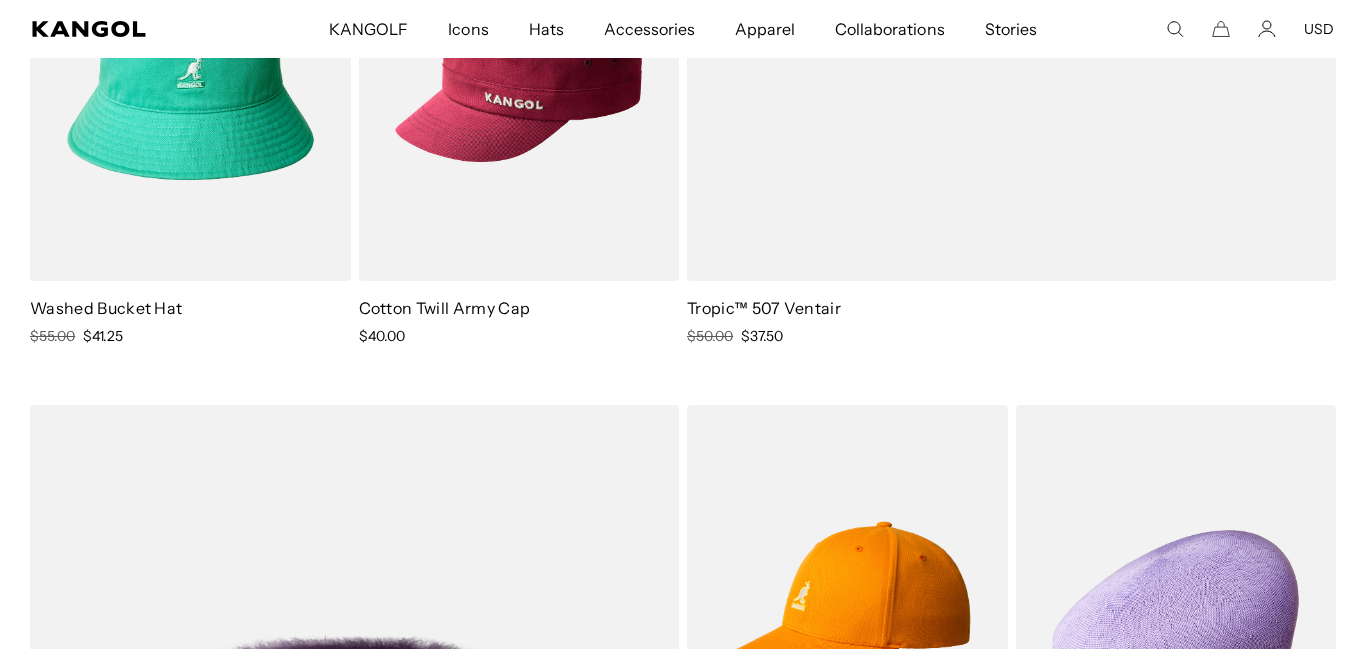 scroll, scrollTop: 927, scrollLeft: 0, axis: vertical 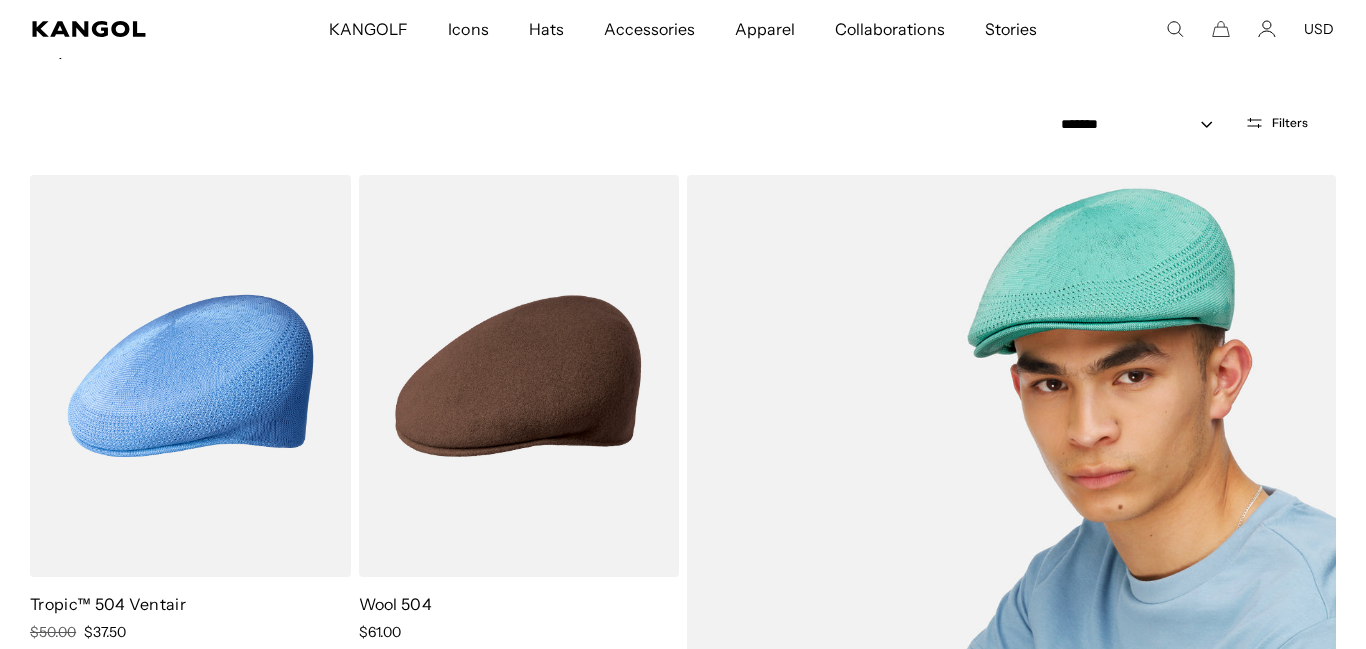 click at bounding box center (1011, 624) 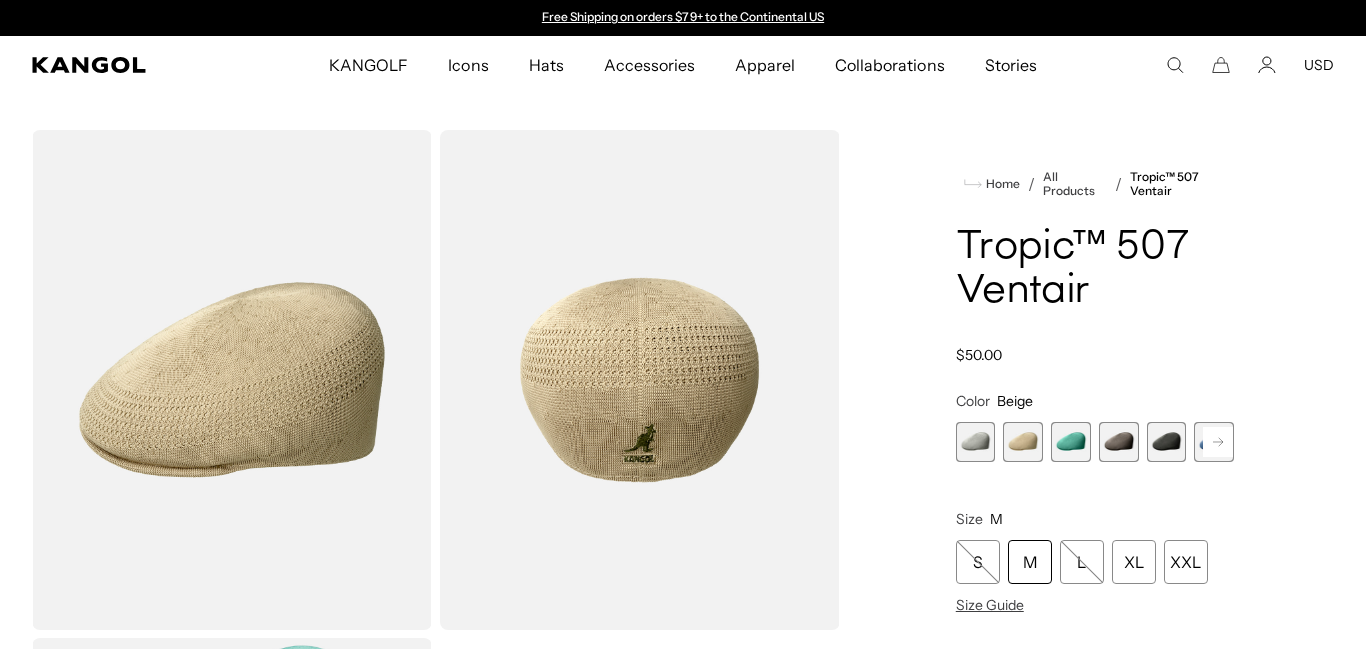 scroll, scrollTop: 280, scrollLeft: 0, axis: vertical 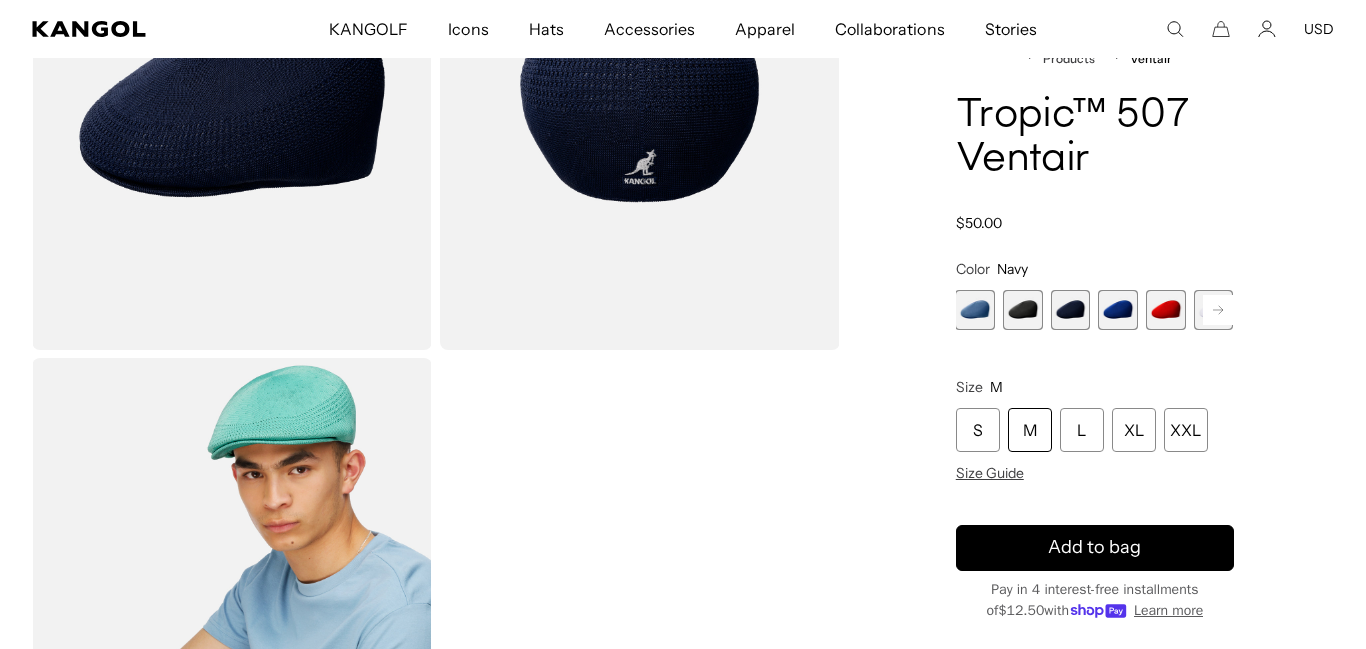 click on "Home
/
All Products
/
Tropic™ 507 Ventair
Tropic™ 507 Ventair
Regular price
$50.00
Regular price
Sale price
$50.00
Color
Navy
Previous
Next
Moonstruck
Variant sold out or unavailable
Beige
Variant sold out or unavailable" at bounding box center (1095, 354) 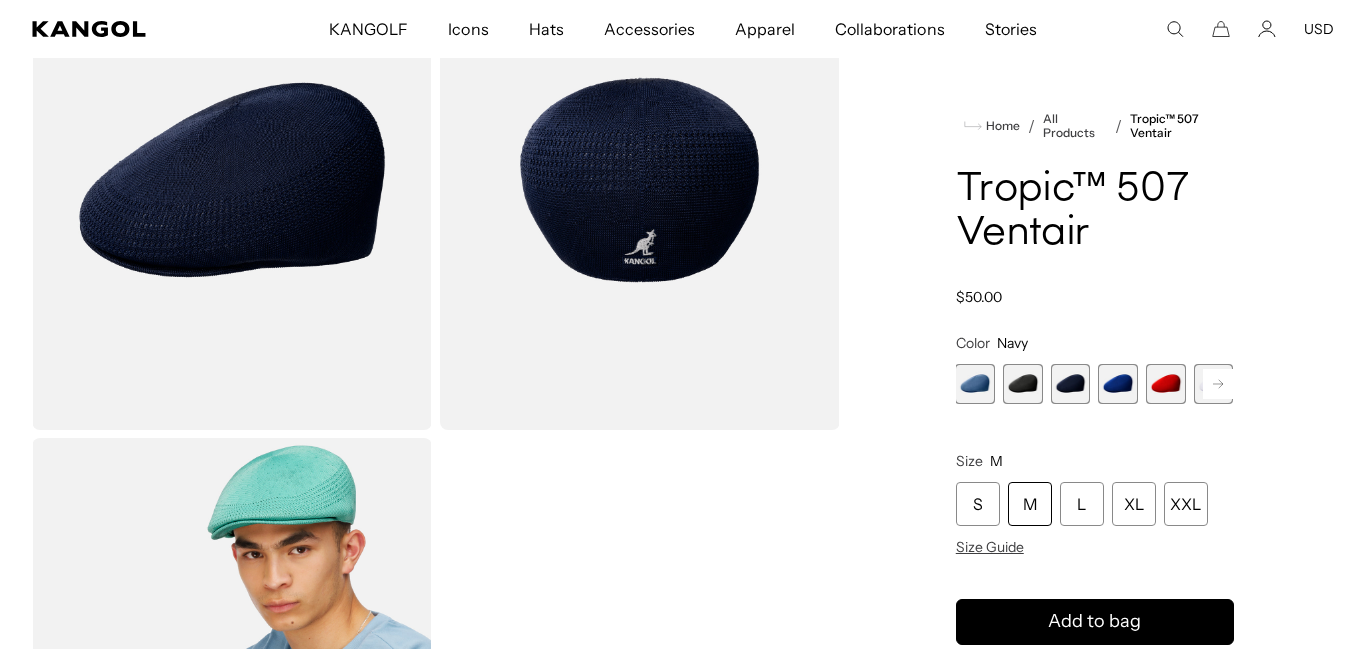 click on "Home
/
All Products
/
Tropic™ 507 Ventair
Tropic™ 507 Ventair
Regular price
$50.00
Regular price
Sale price
$50.00
Color
Navy
Previous
Next
Moonstruck
Variant sold out or unavailable
Beige
Variant sold out or unavailable" at bounding box center [1095, 434] 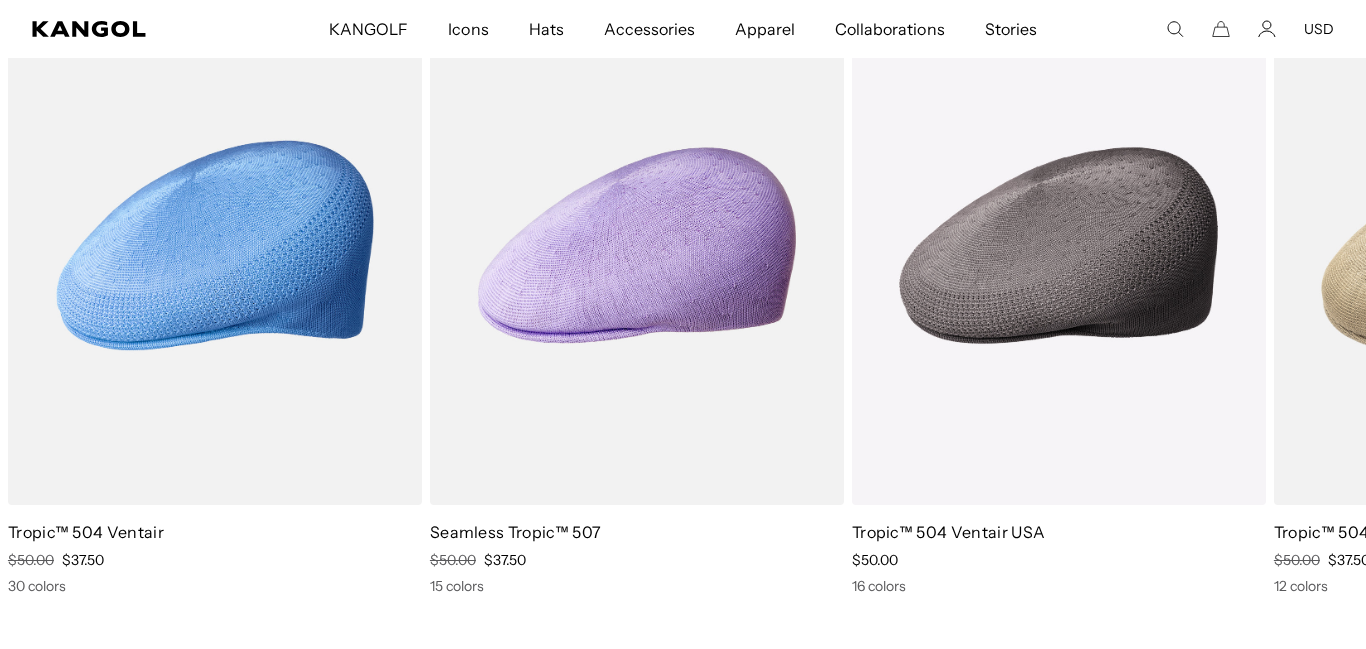 scroll, scrollTop: 0, scrollLeft: 0, axis: both 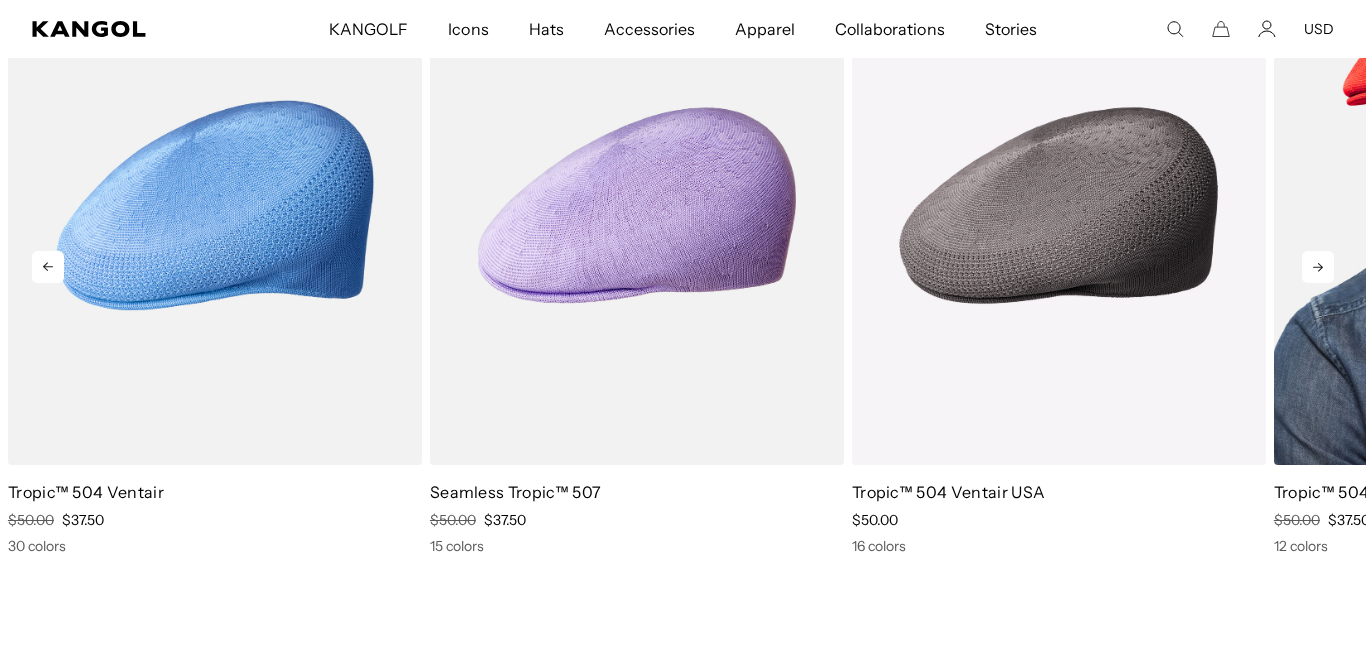 click at bounding box center [1481, 206] 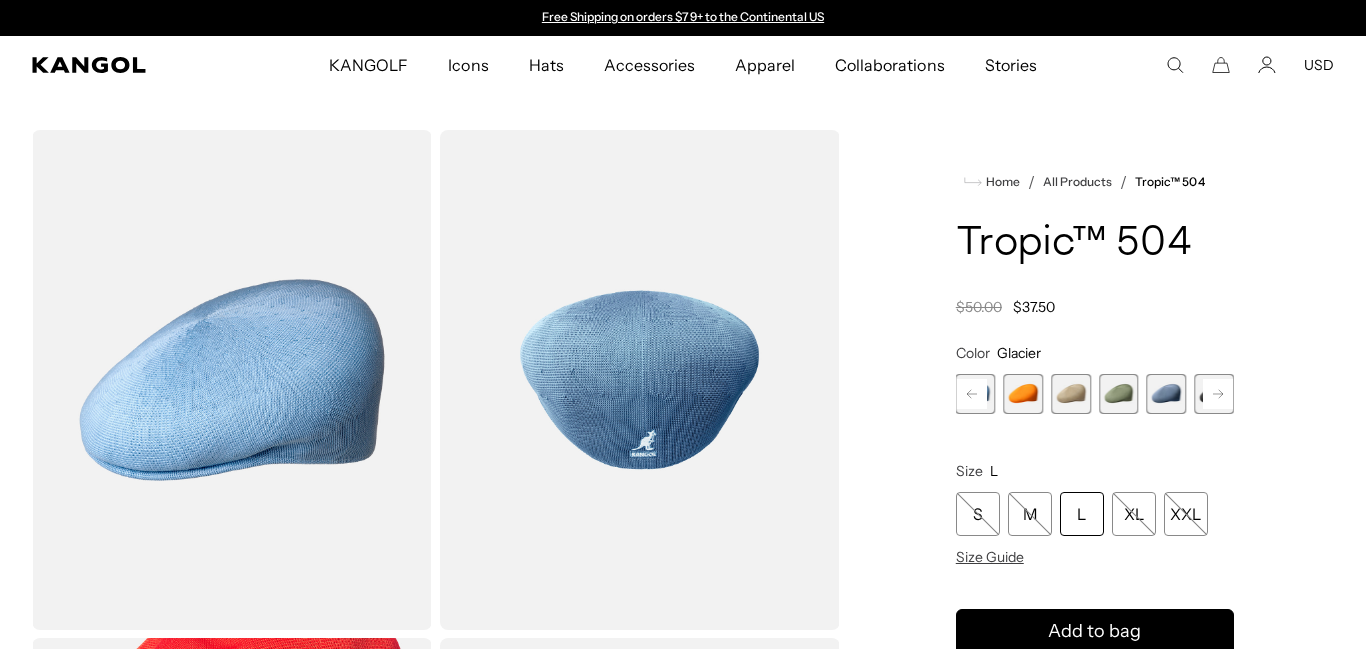 click 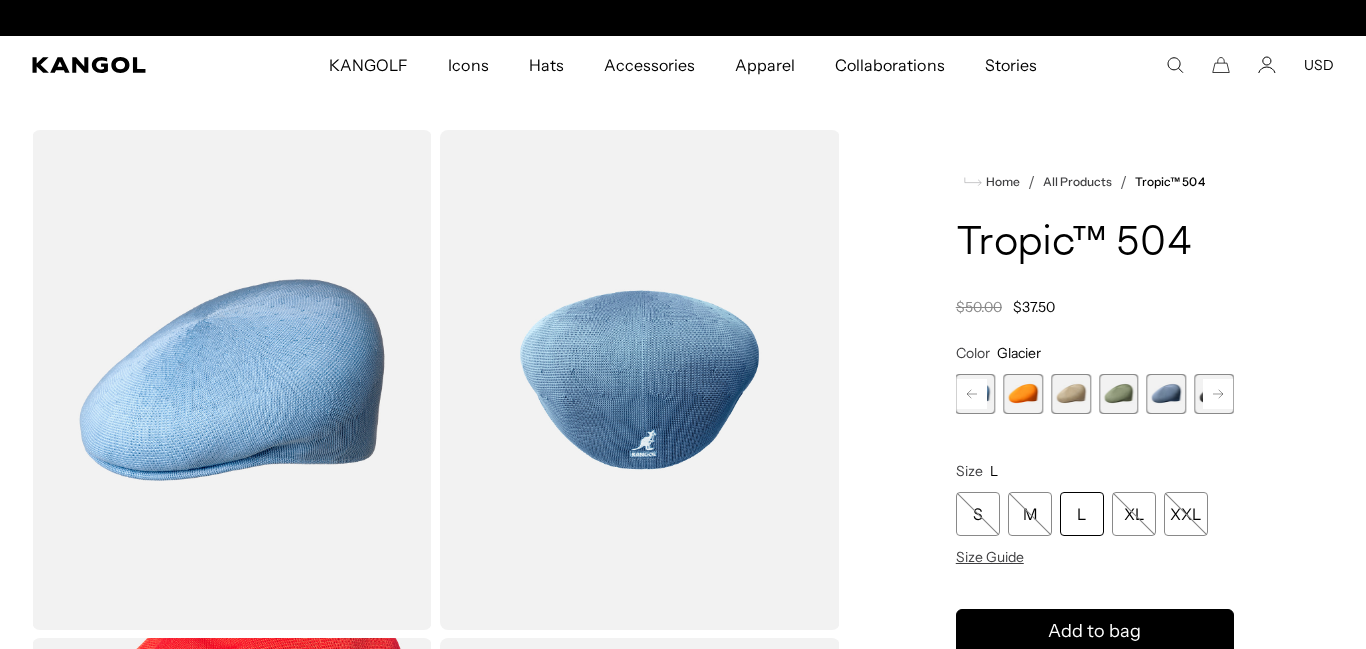scroll, scrollTop: 1331, scrollLeft: 0, axis: vertical 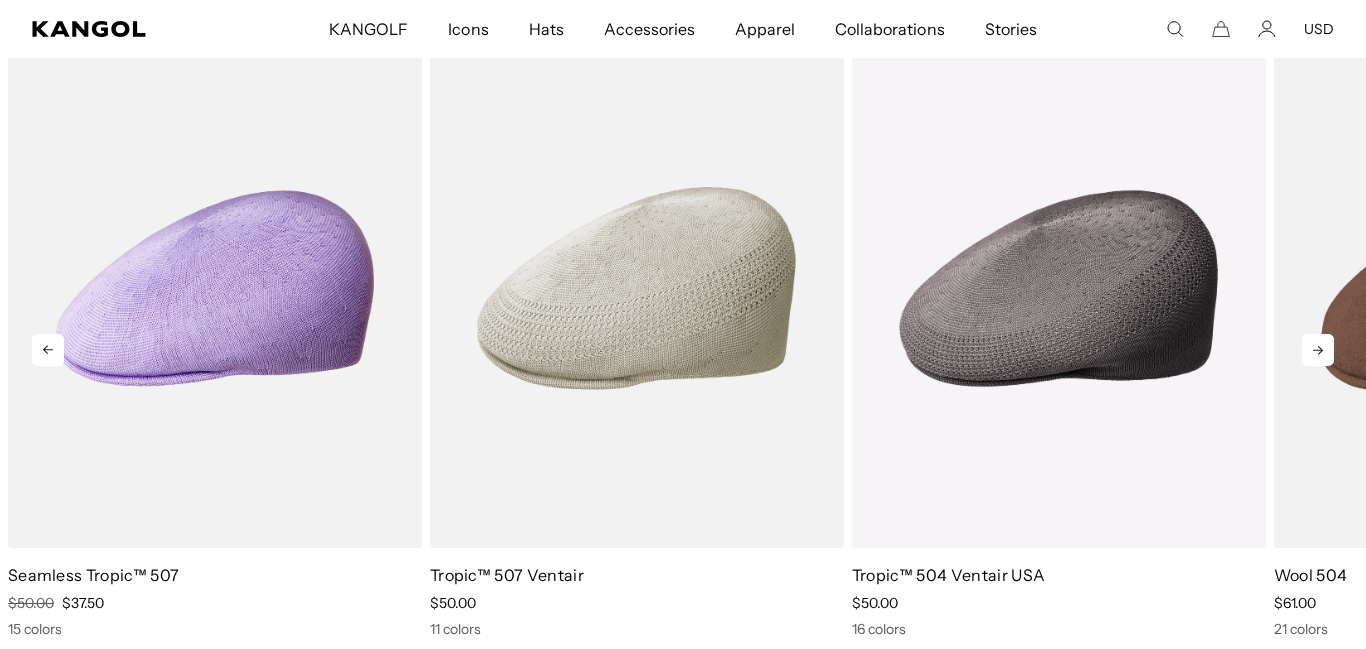 click 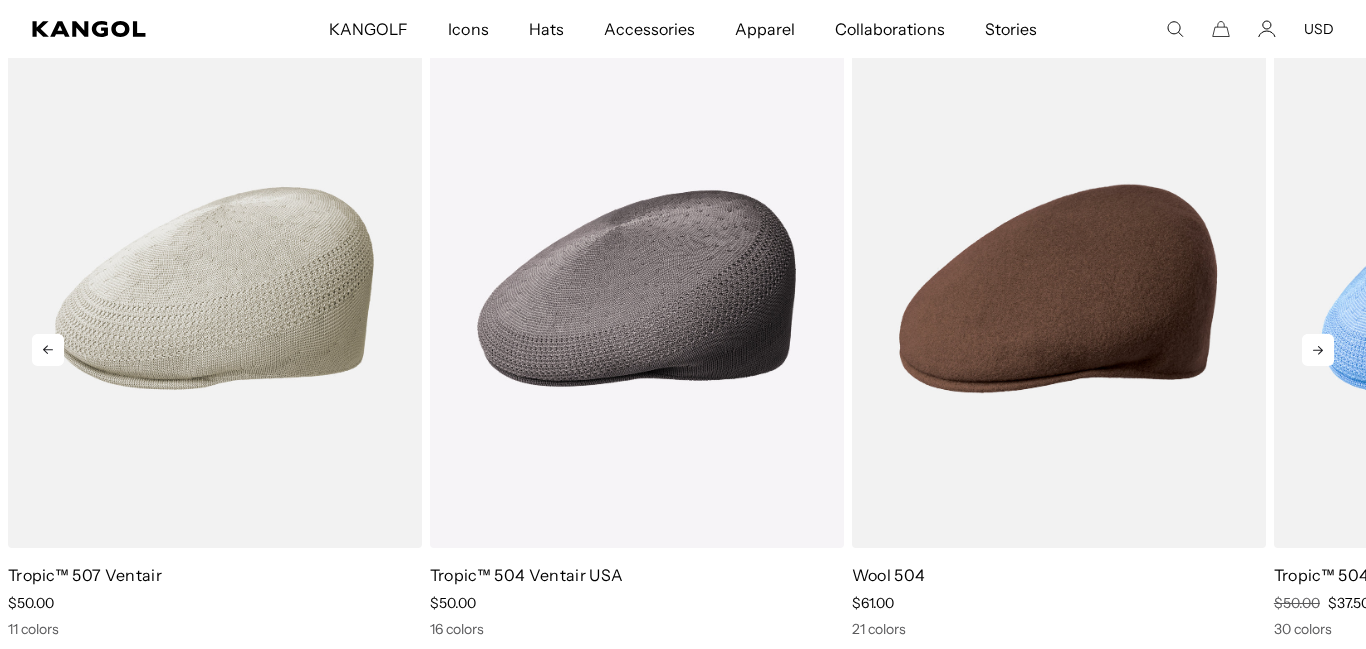 click 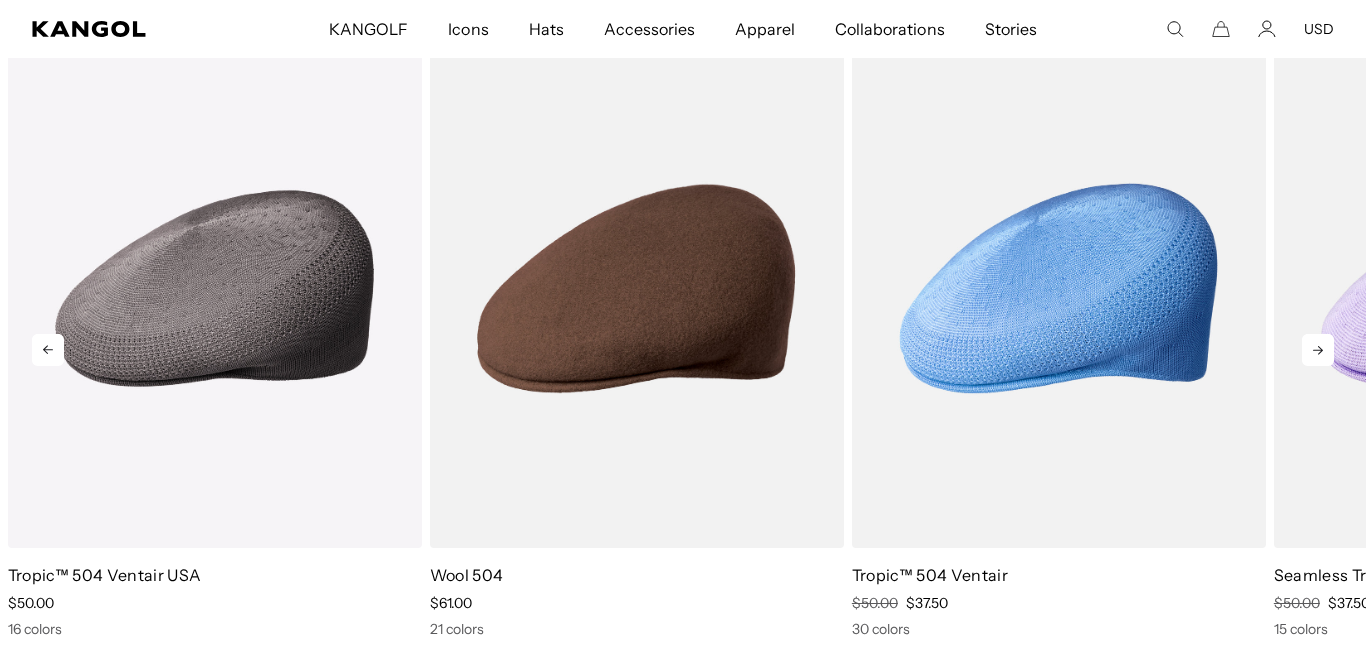 click 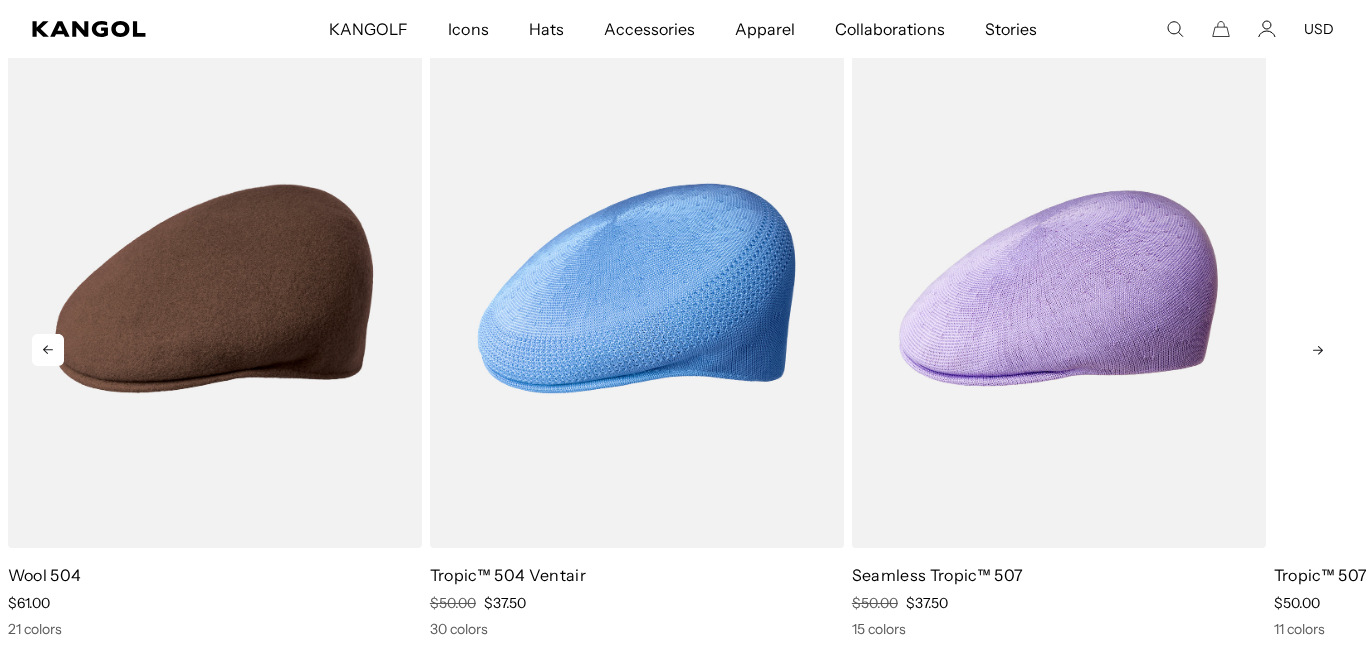 scroll, scrollTop: 0, scrollLeft: 0, axis: both 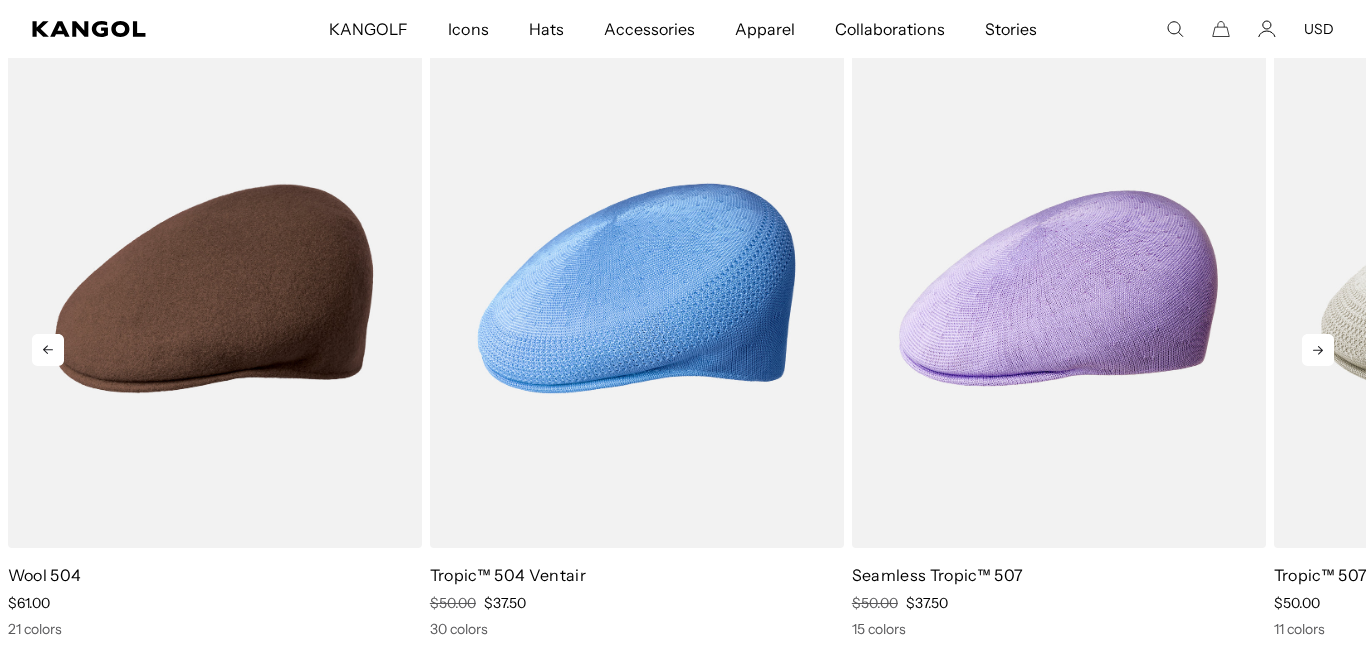 click 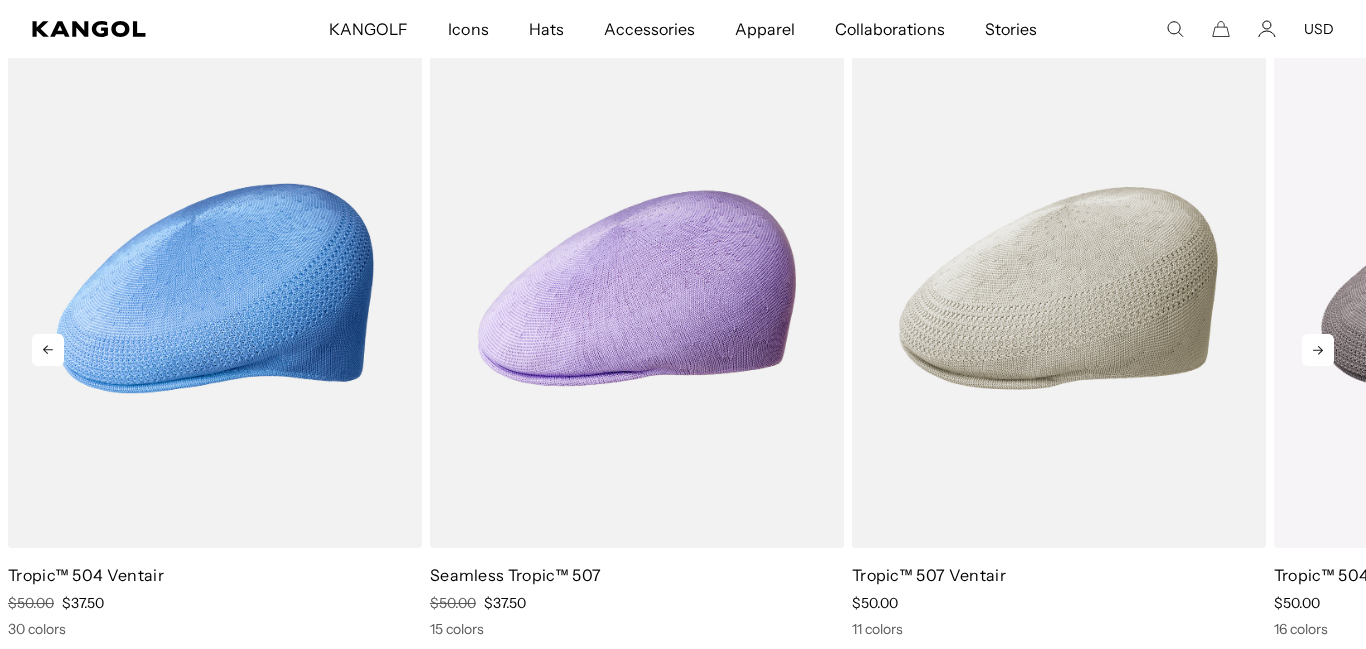click 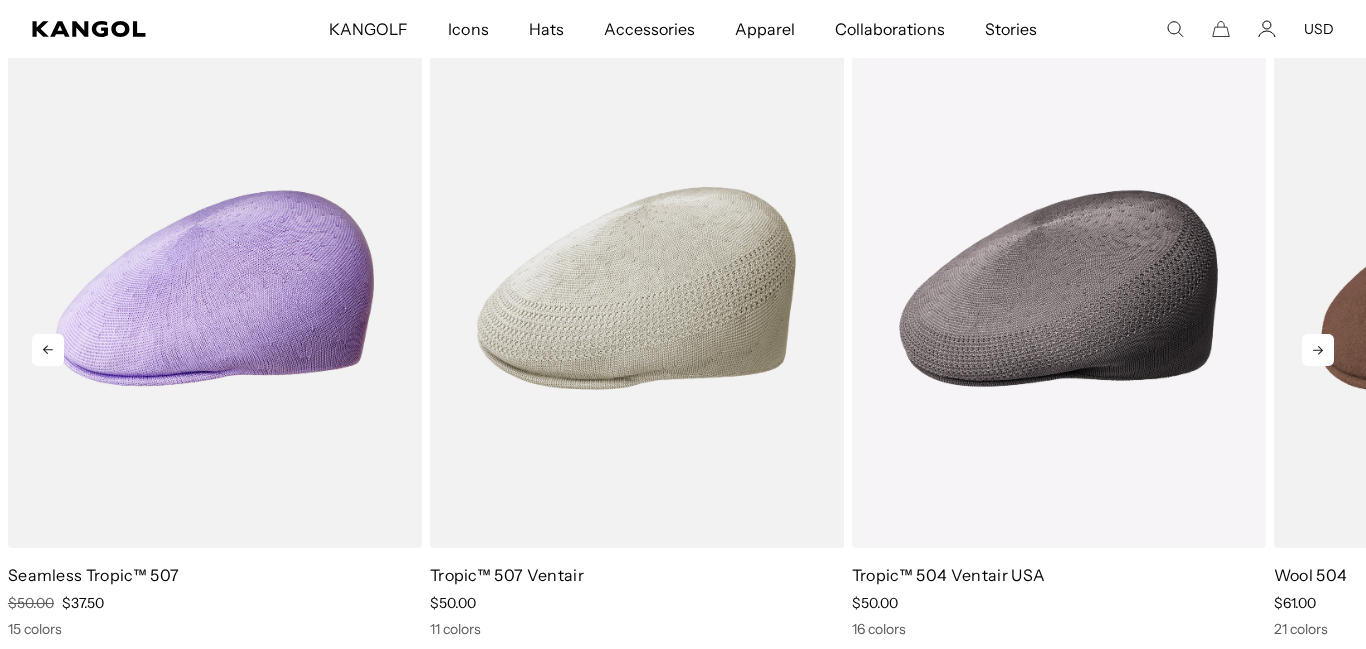 scroll, scrollTop: 0, scrollLeft: 412, axis: horizontal 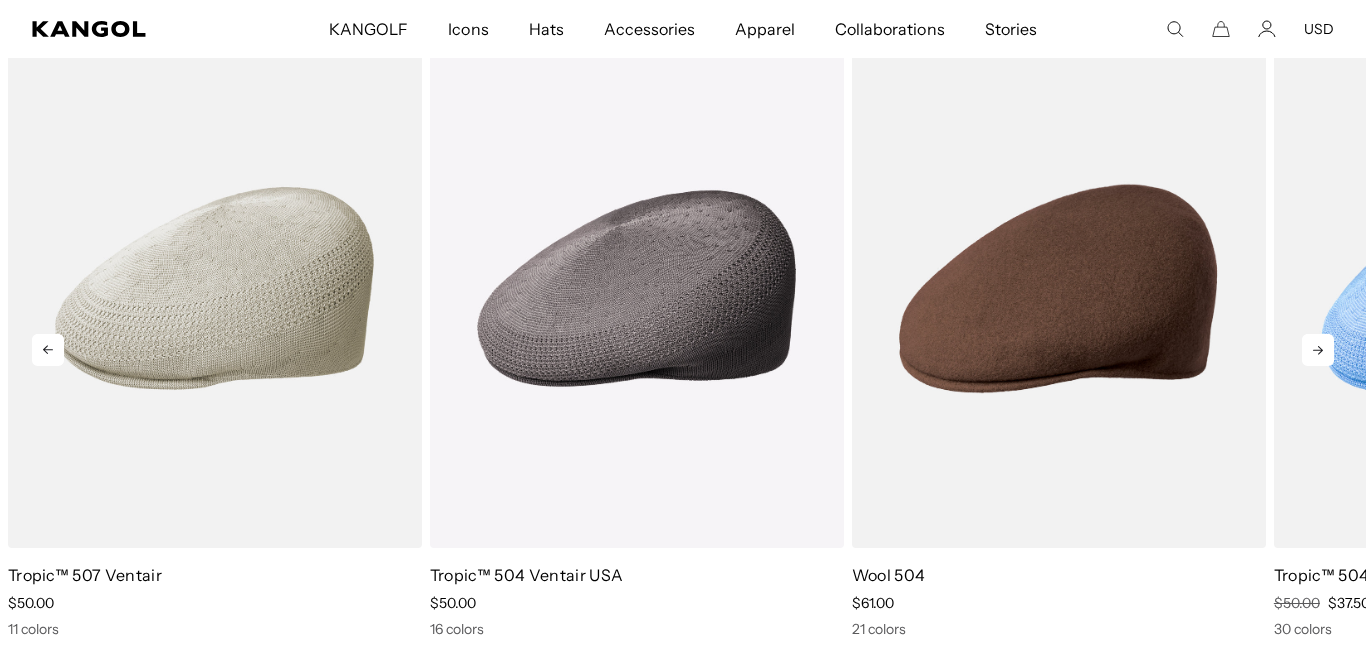 click 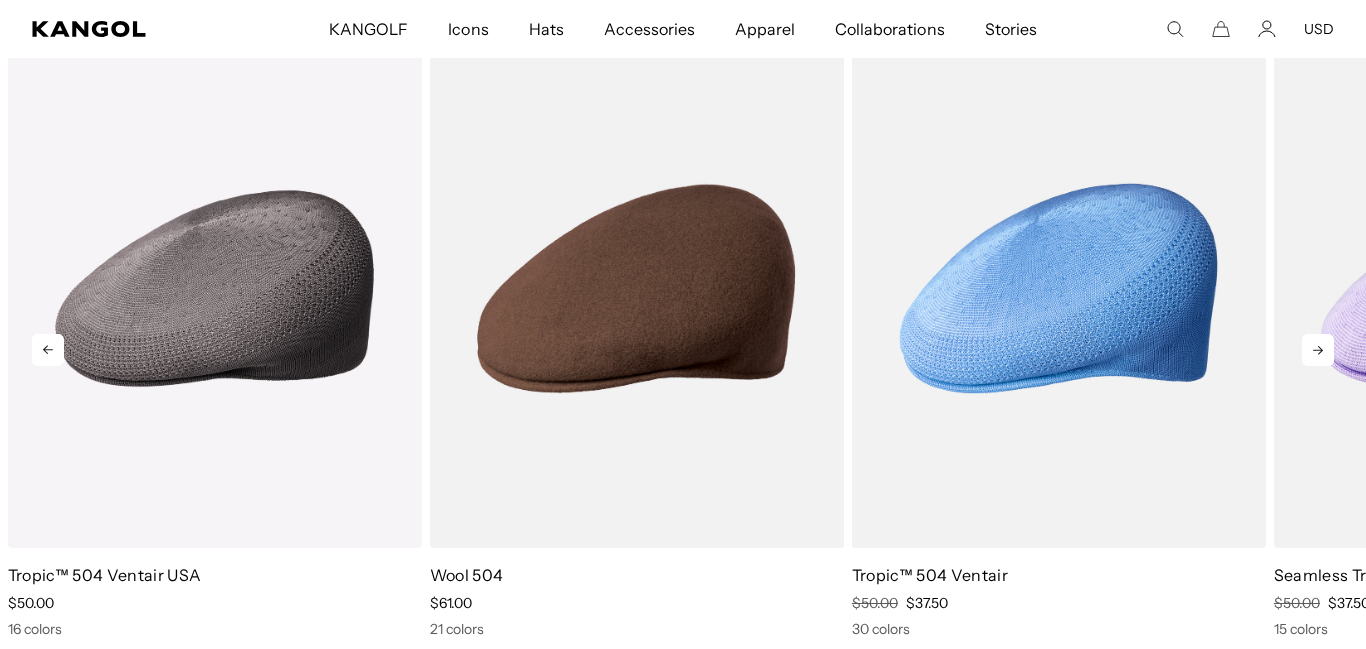 click 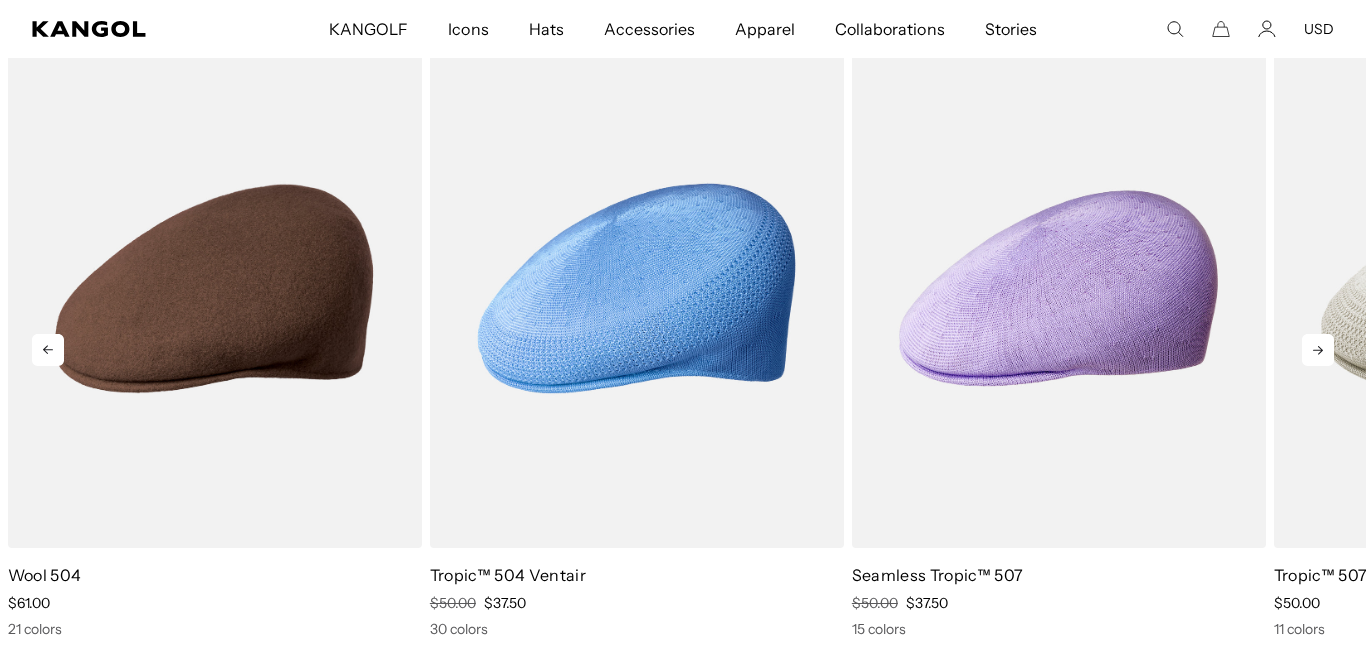 click 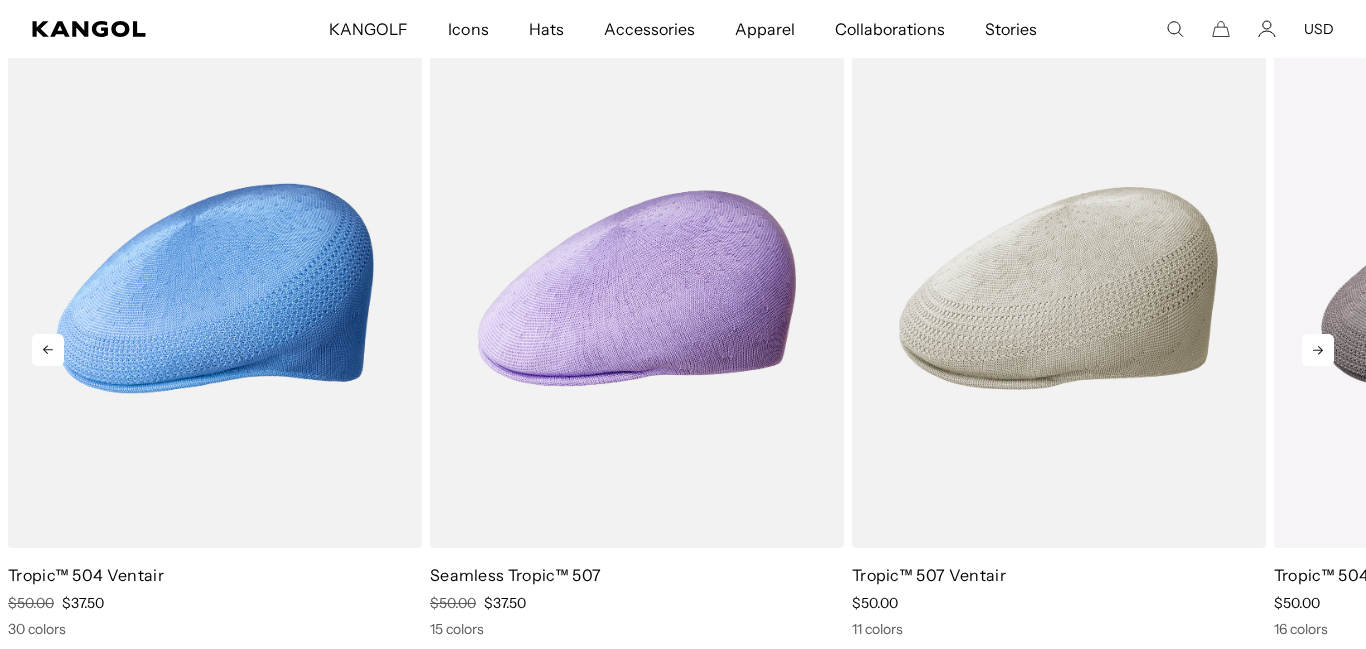 click 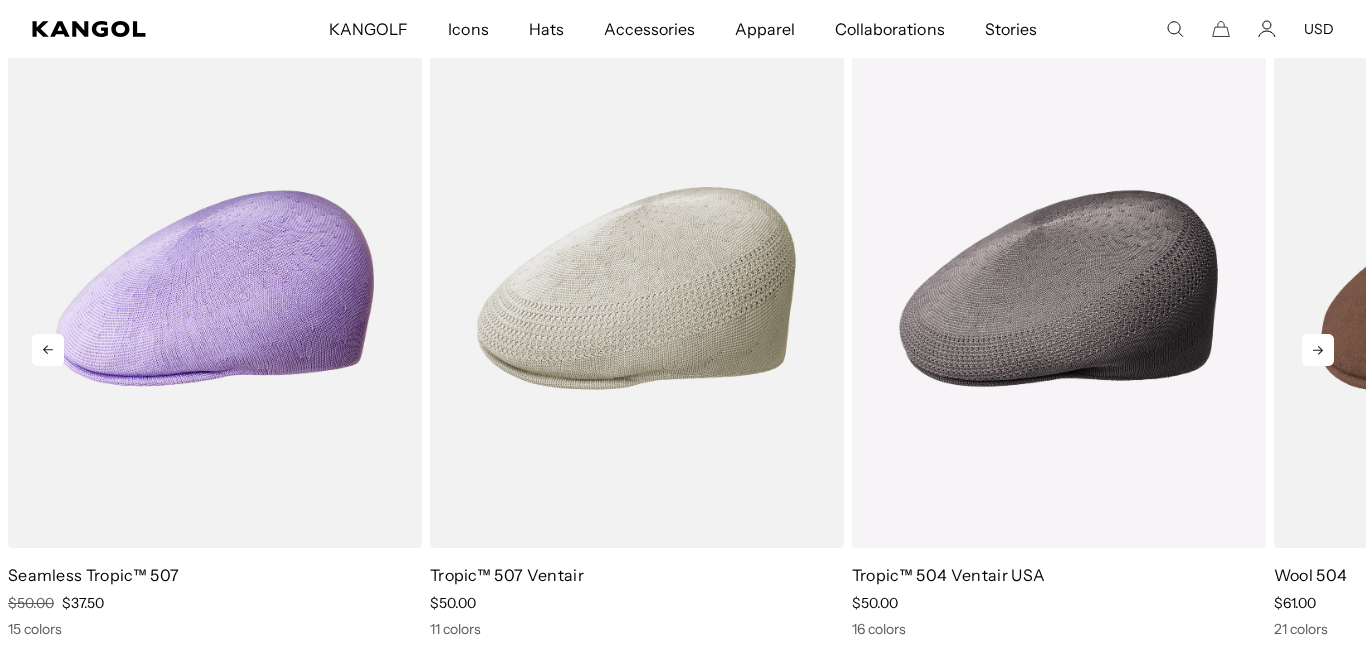 scroll, scrollTop: 0, scrollLeft: 0, axis: both 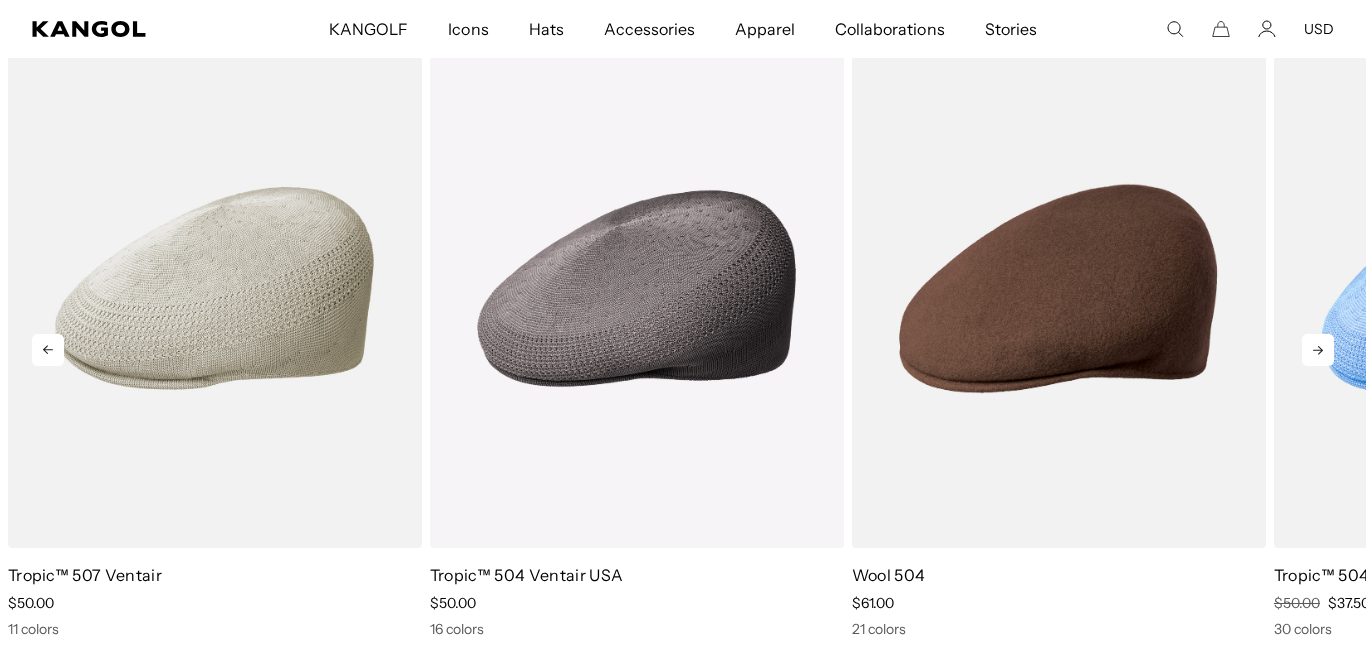 click 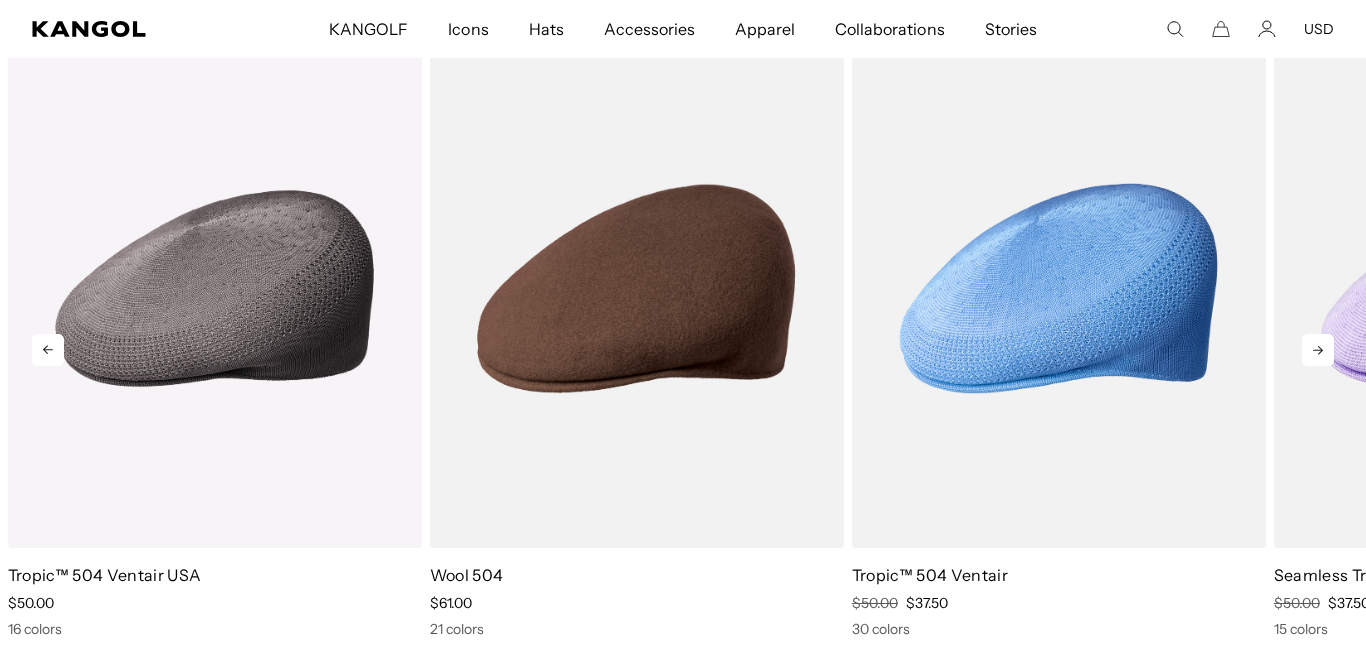 click 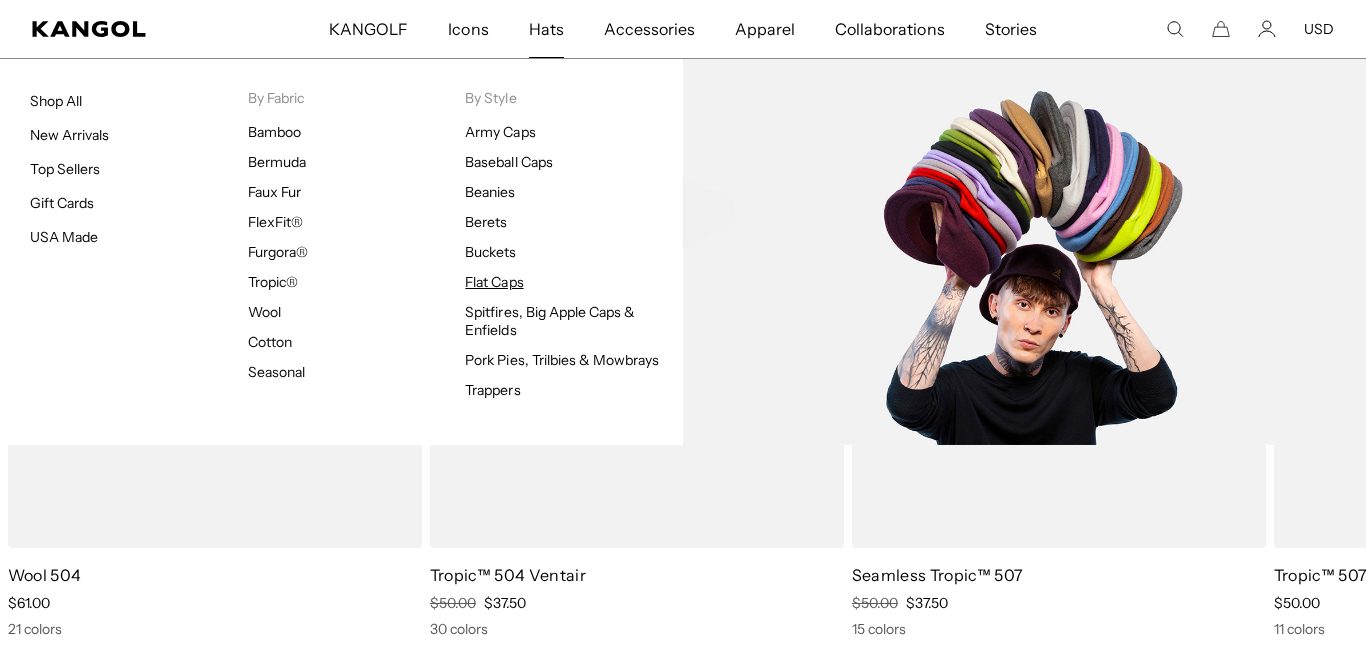 scroll, scrollTop: 0, scrollLeft: 412, axis: horizontal 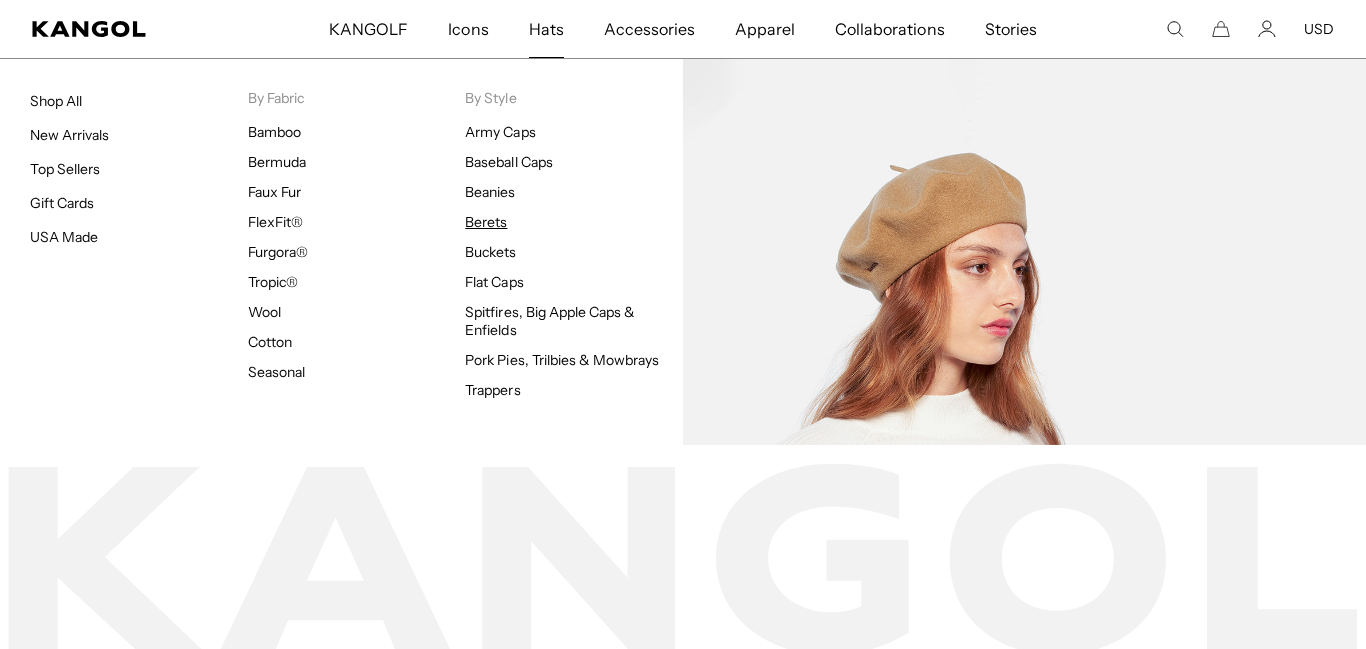 click on "Berets" at bounding box center [486, 222] 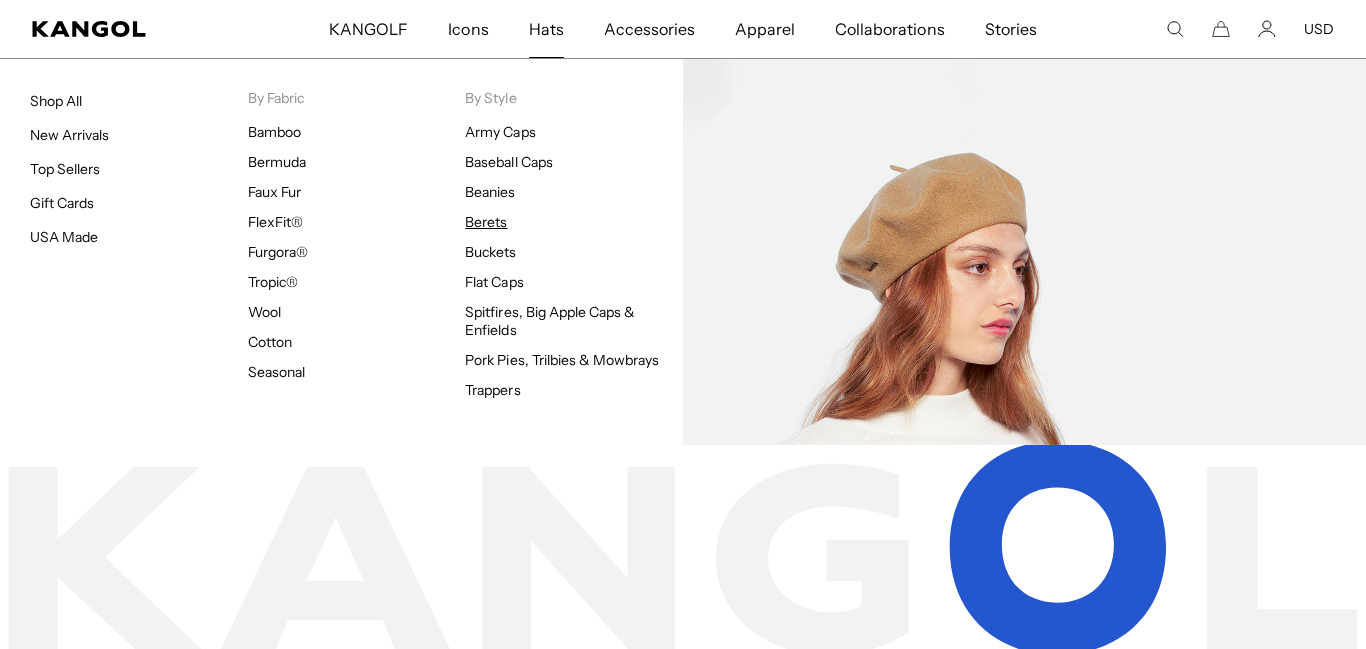 scroll, scrollTop: 0, scrollLeft: 0, axis: both 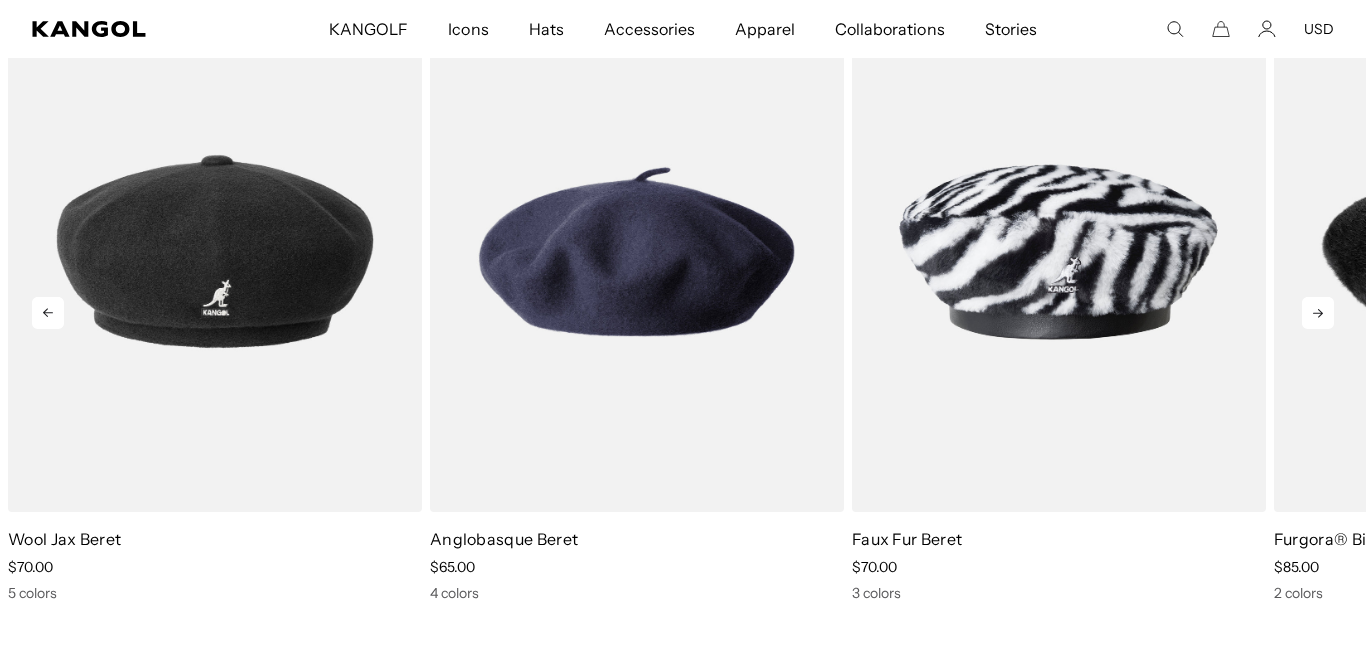 click 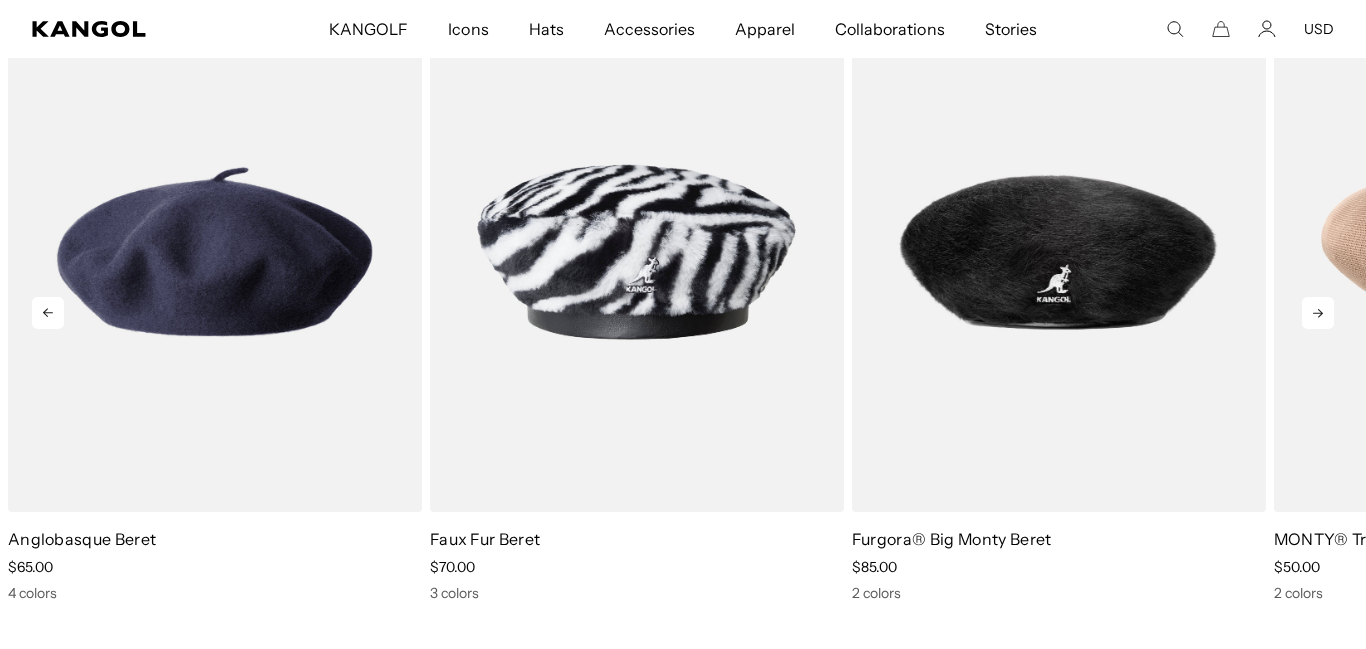 click 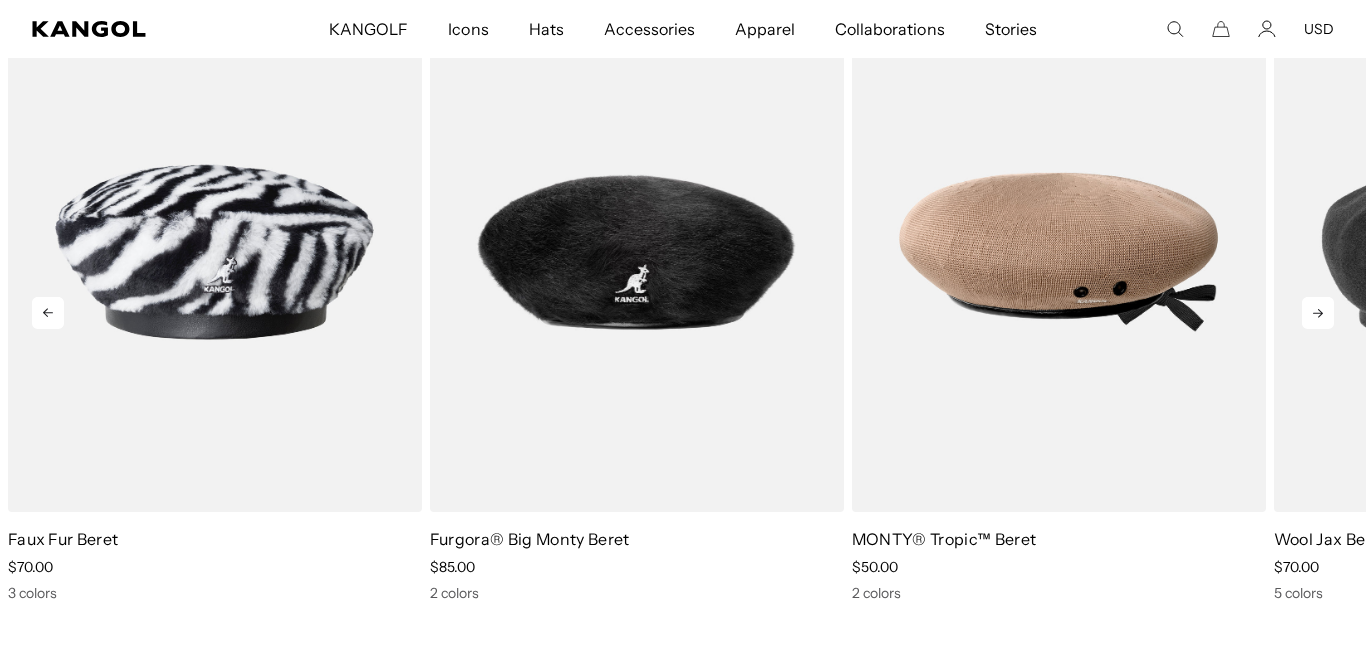 scroll, scrollTop: 0, scrollLeft: 412, axis: horizontal 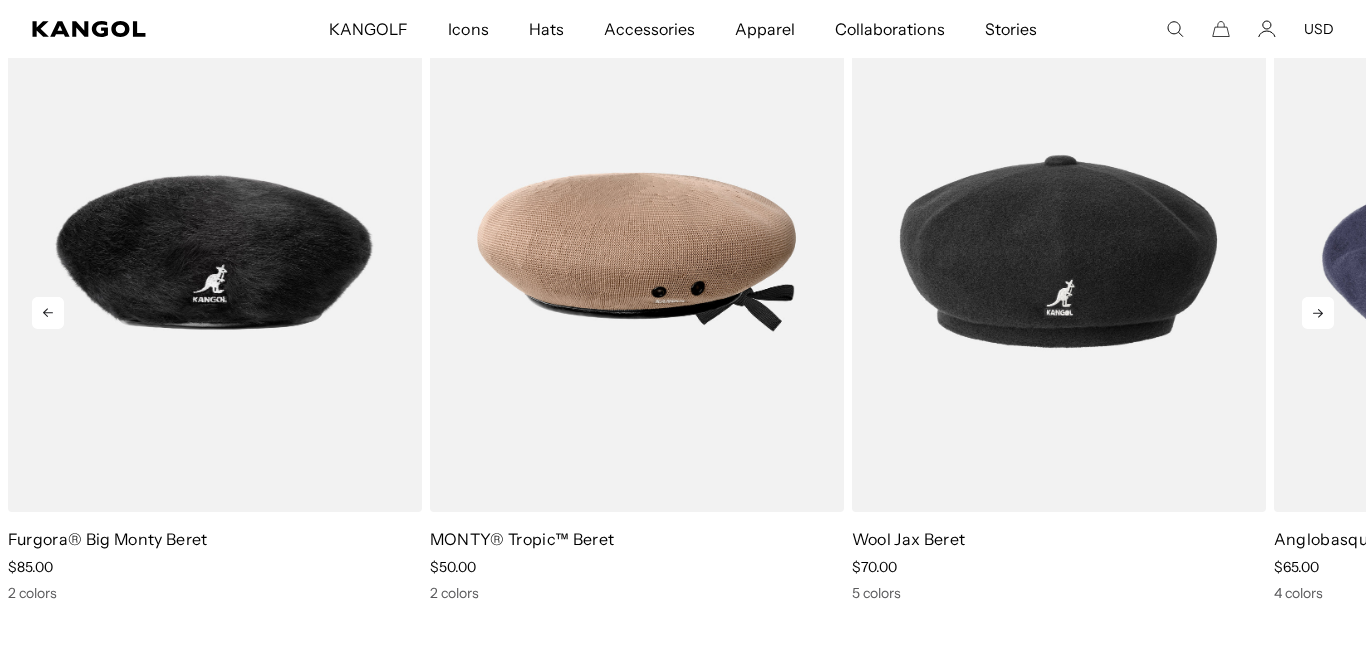 type 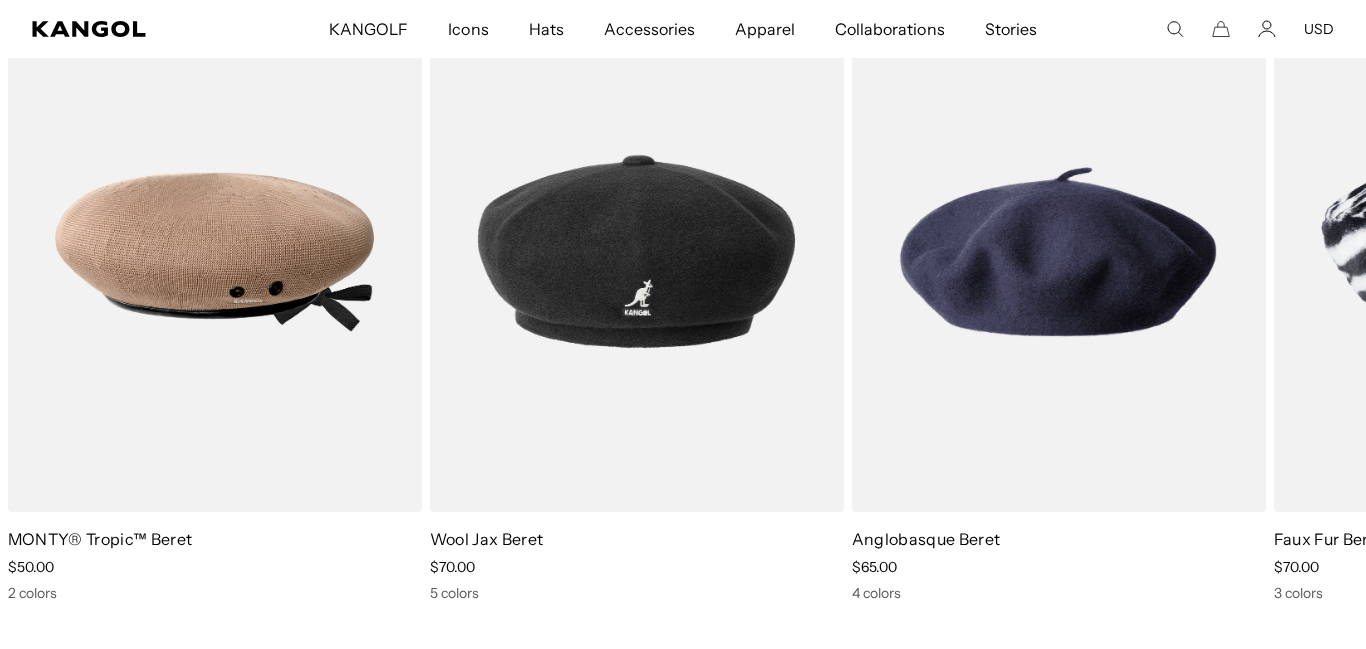 scroll, scrollTop: 0, scrollLeft: 0, axis: both 